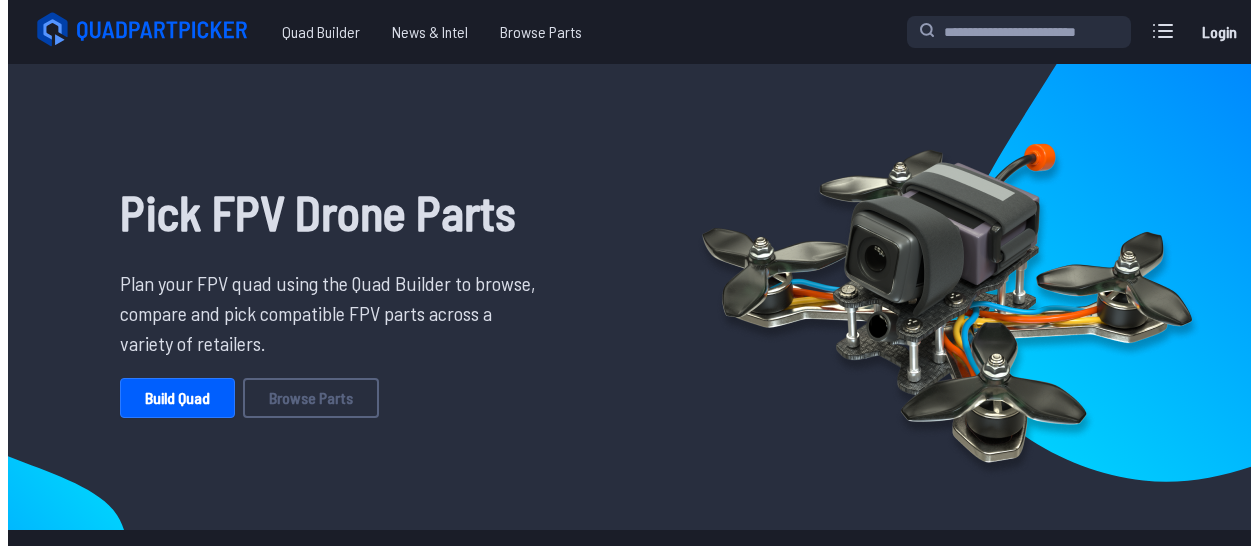 scroll, scrollTop: 0, scrollLeft: 0, axis: both 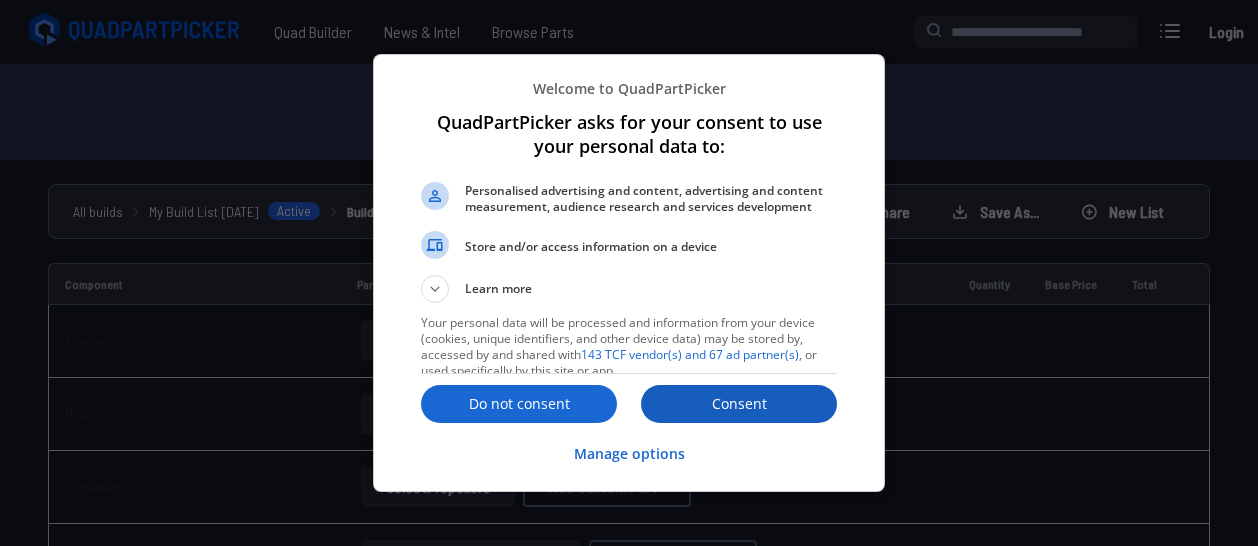 click on "Consent" at bounding box center [739, 404] 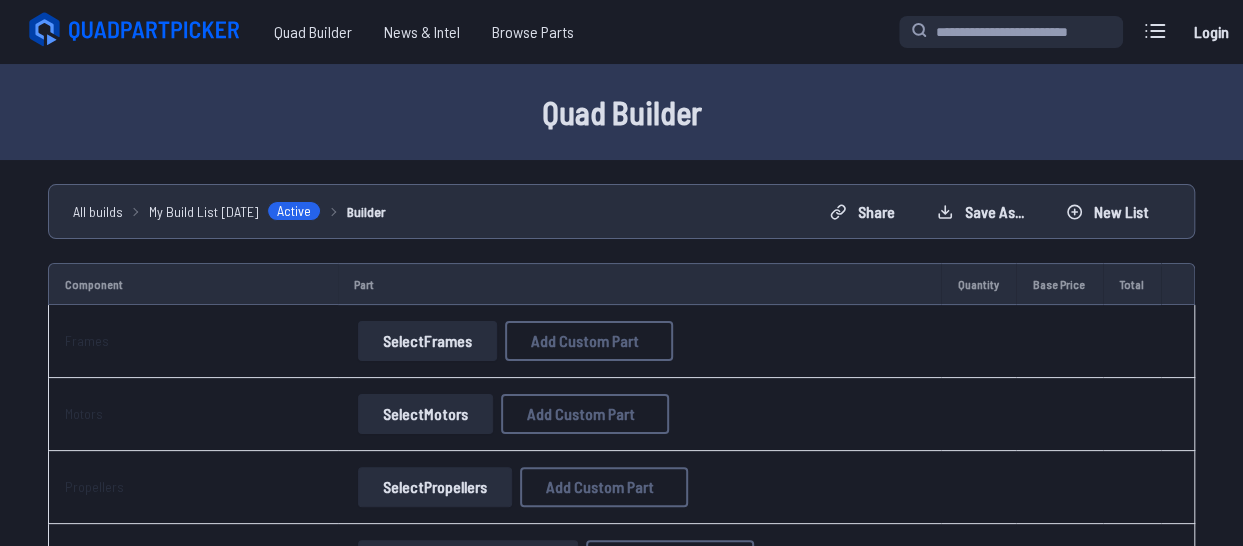 click on "Select  Frames" at bounding box center (427, 341) 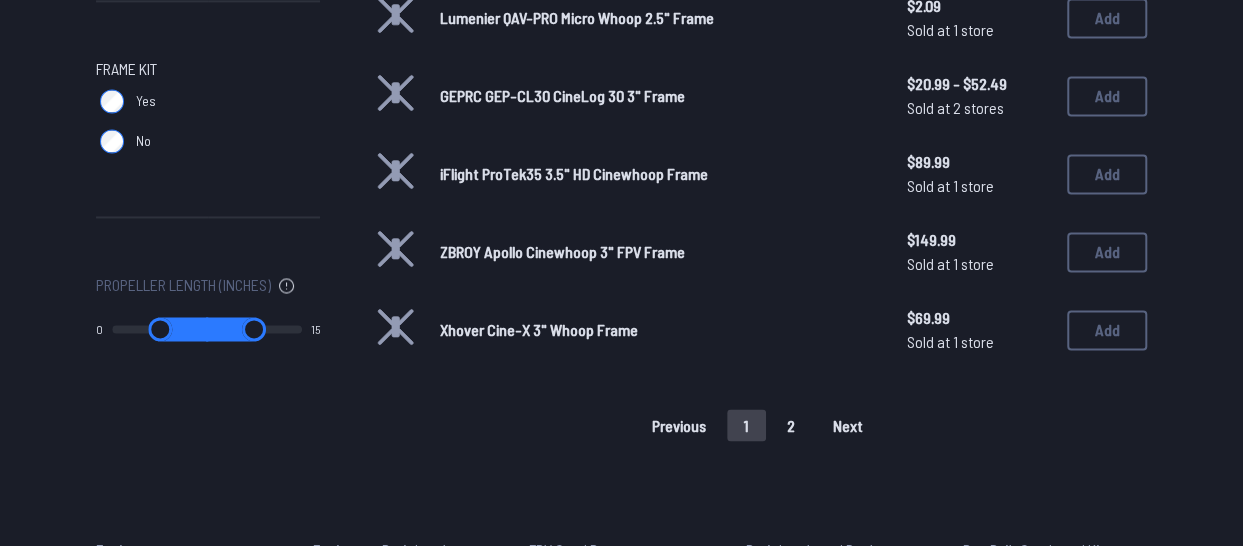 scroll, scrollTop: 1447, scrollLeft: 0, axis: vertical 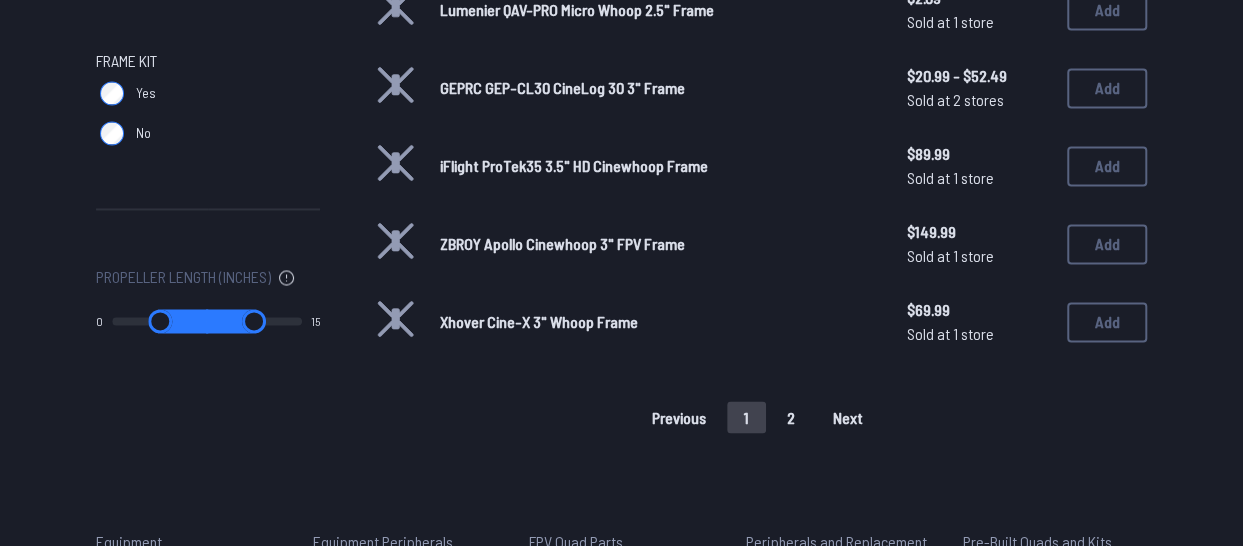 click on "2" at bounding box center (791, 417) 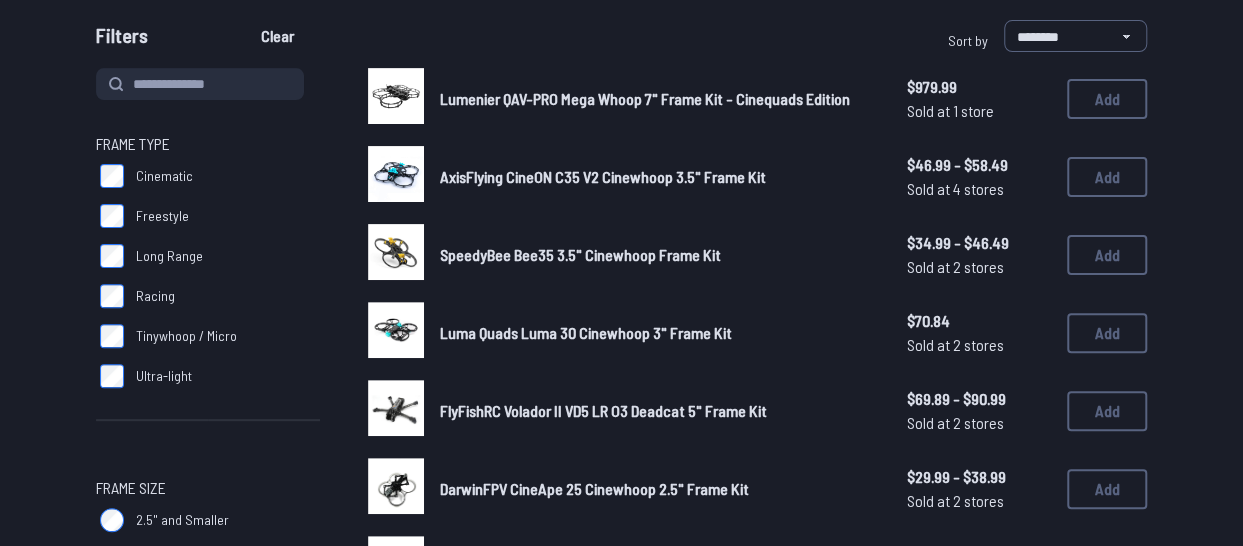 scroll, scrollTop: 191, scrollLeft: 0, axis: vertical 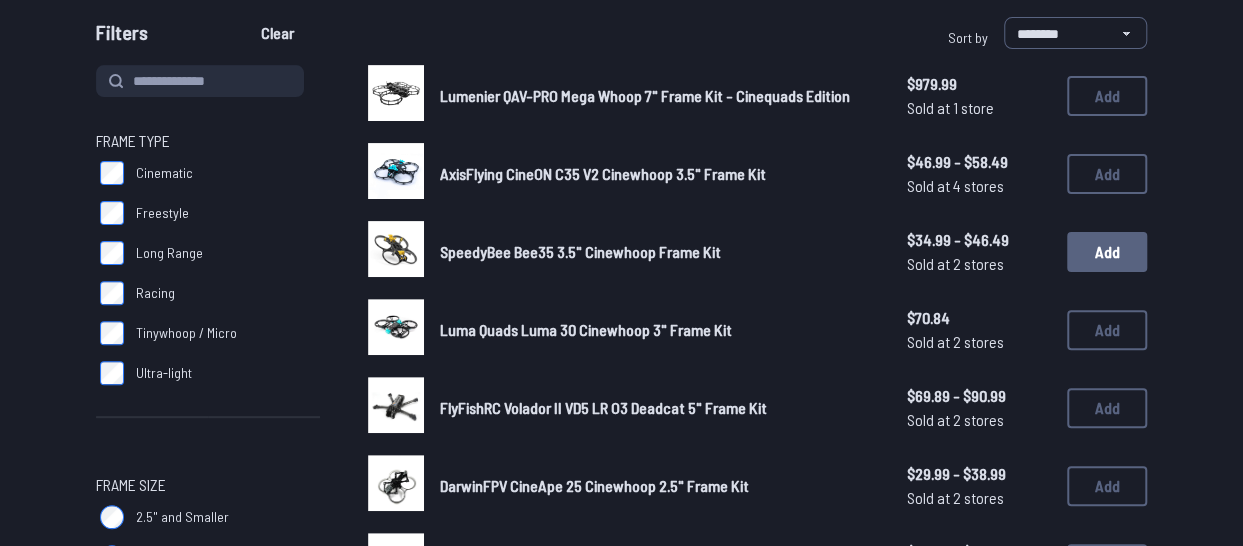 click on "Add" at bounding box center [1107, 252] 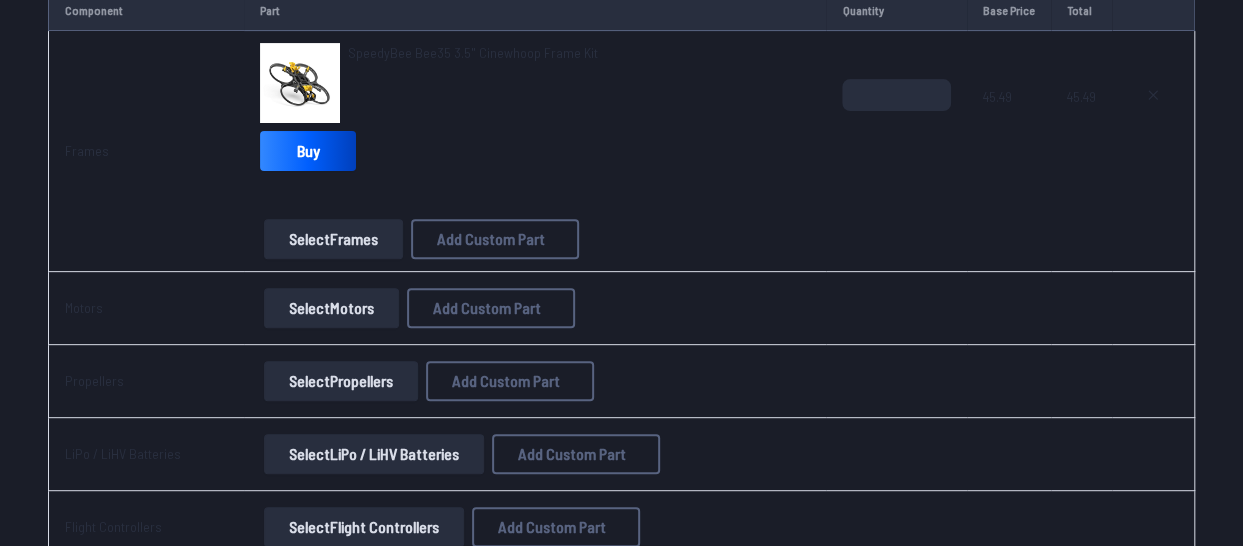 scroll, scrollTop: 275, scrollLeft: 0, axis: vertical 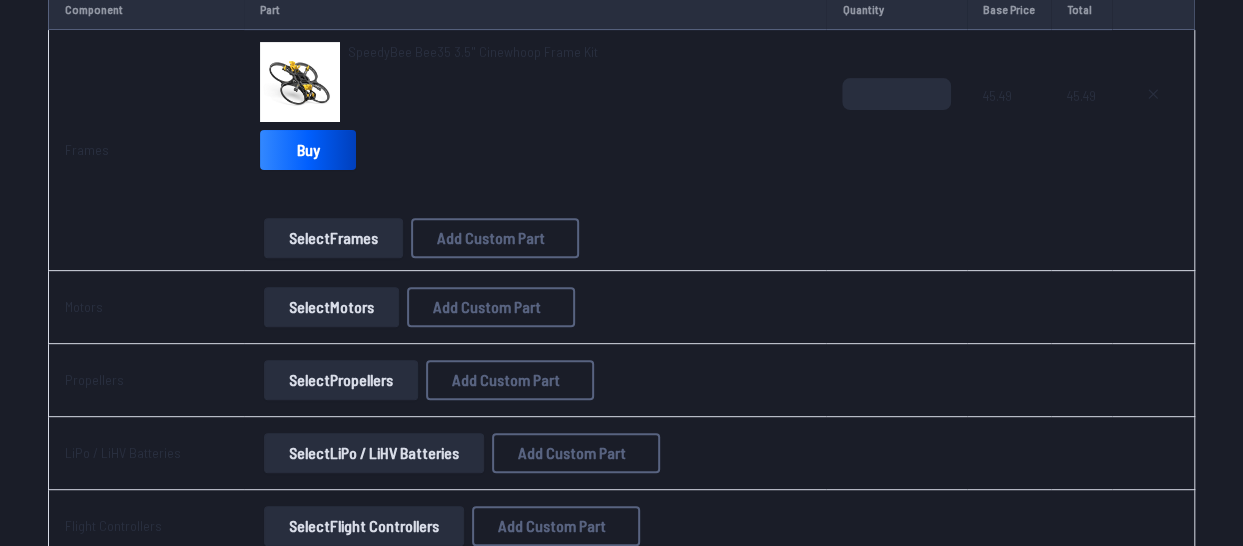 click on "Select  Motors" at bounding box center [331, 307] 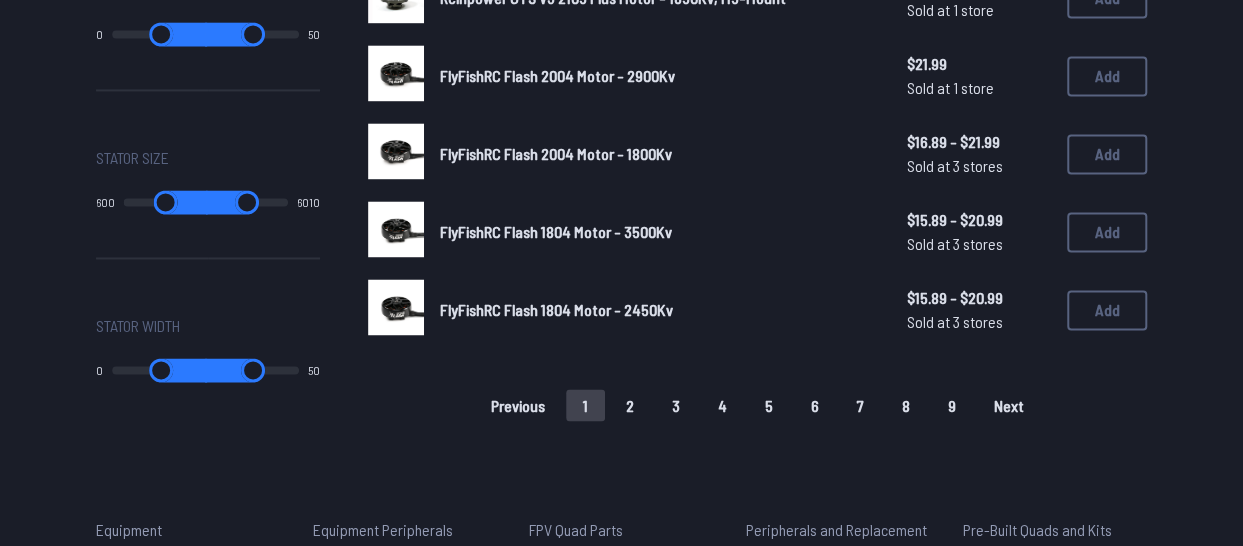 scroll, scrollTop: 1455, scrollLeft: 0, axis: vertical 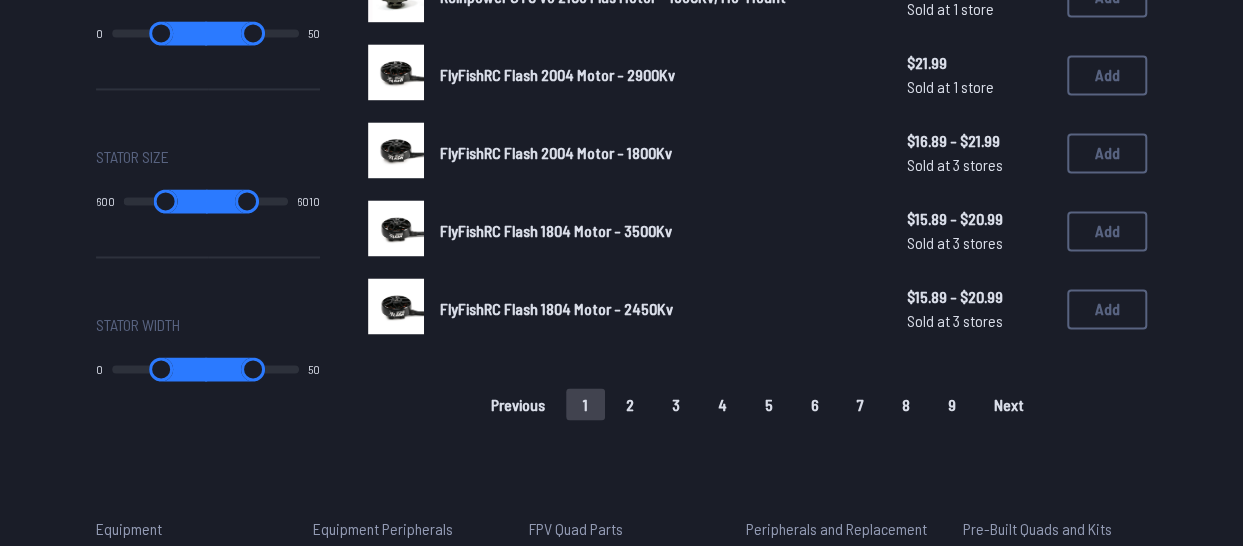 click on "Next" at bounding box center (1009, 404) 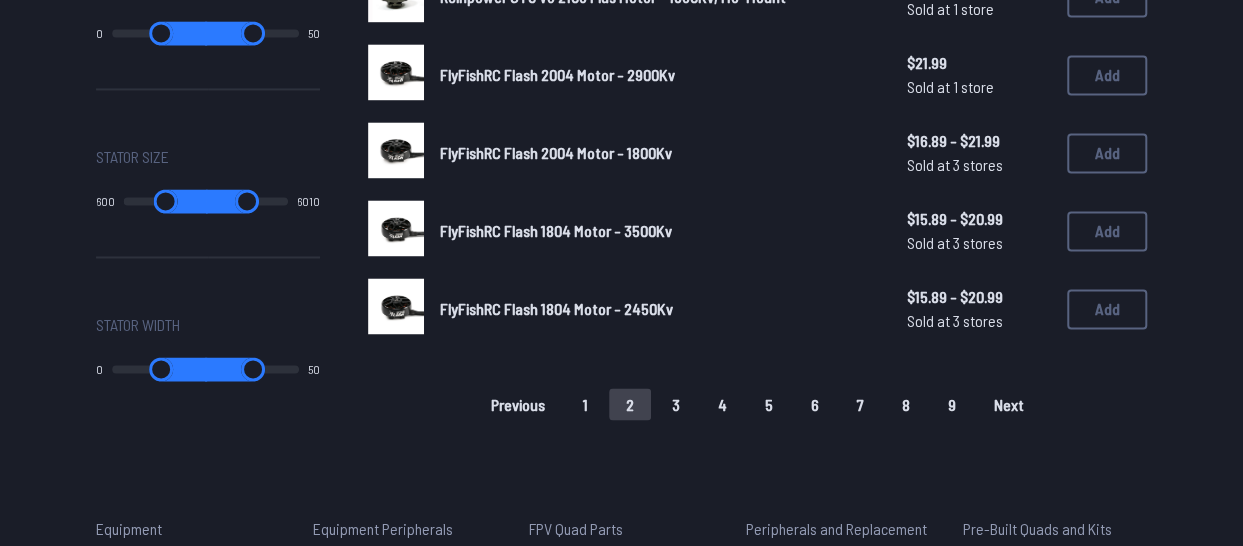 drag, startPoint x: 976, startPoint y: 413, endPoint x: 954, endPoint y: 429, distance: 27.202942 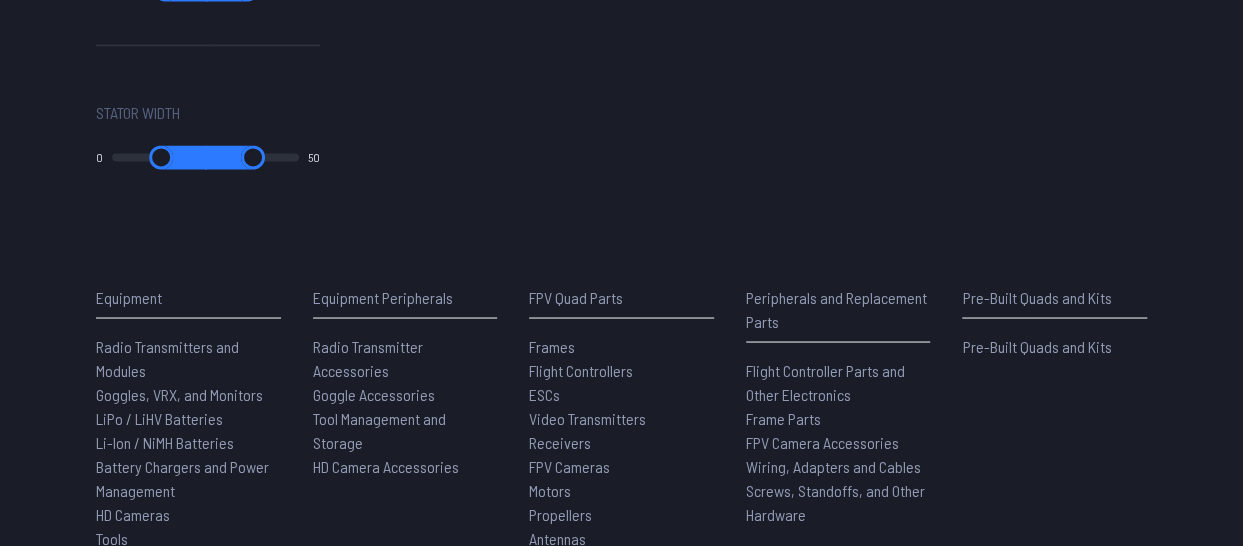 scroll, scrollTop: 1669, scrollLeft: 0, axis: vertical 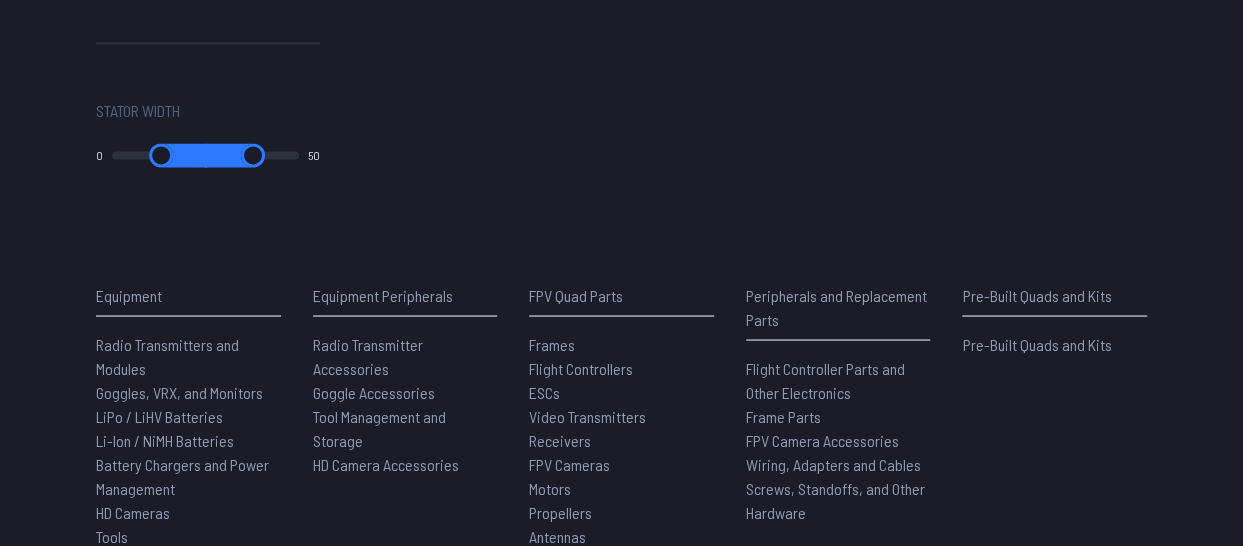 click on "Equipment Radio Transmitters and Modules Goggles, VRX, and Monitors LiPo / LiHV Batteries Li-Ion / NiMH Batteries Battery Chargers and Power Management HD Cameras Tools Equipment Peripherals Radio Transmitter Accessories Goggle Accessories Tool Management and Storage HD Camera Accessories FPV Quad Parts Frames Flight Controllers ESCs Video Transmitters Receivers FPV Cameras Motors Propellers Antennas Peripherals and Replacement Parts Flight Controller Parts and Other Electronics Frame Parts FPV Camera Accessories Wiring, Adapters and Cables Screws, Standoffs, and Other Hardware Pre-Built Quads and Kits  Pre-Built Quads and Kits" at bounding box center (621, 415) 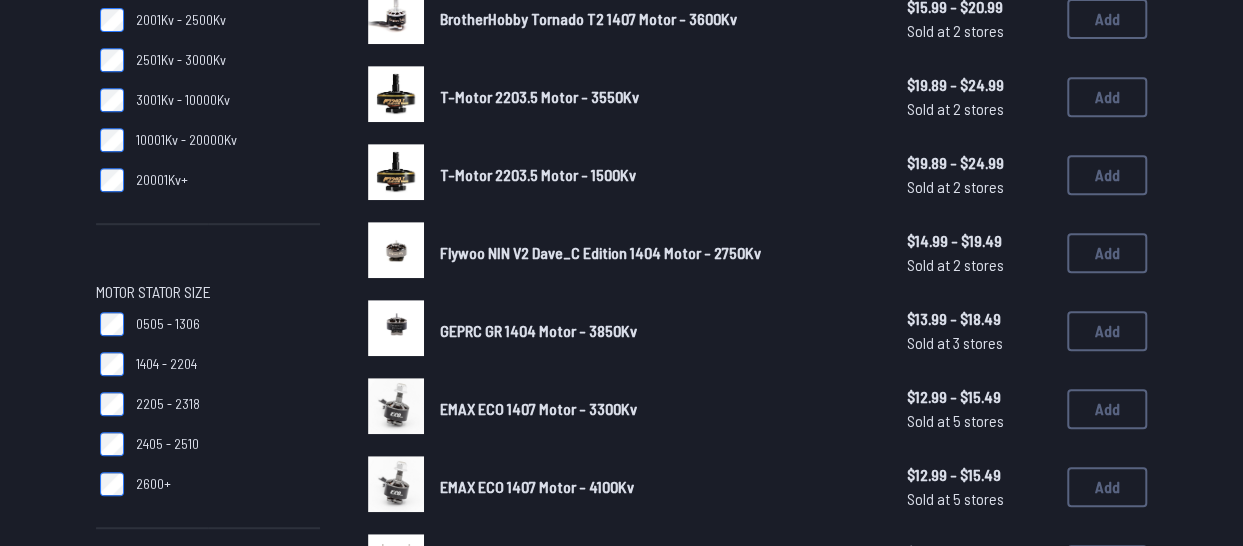 scroll, scrollTop: 430, scrollLeft: 0, axis: vertical 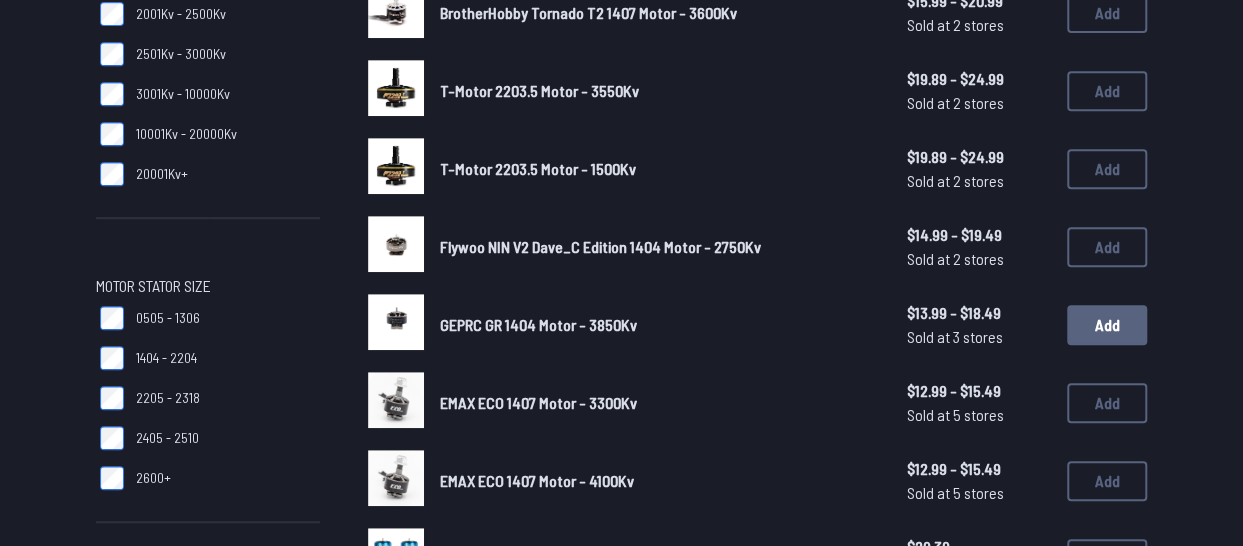 click on "Add" at bounding box center (1107, 325) 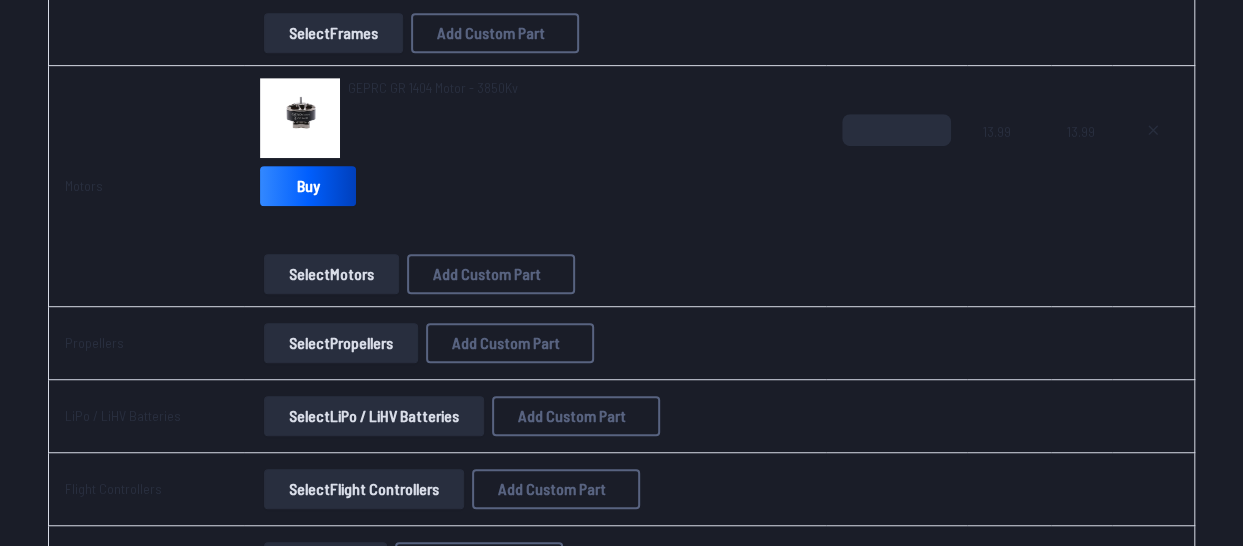 scroll, scrollTop: 482, scrollLeft: 0, axis: vertical 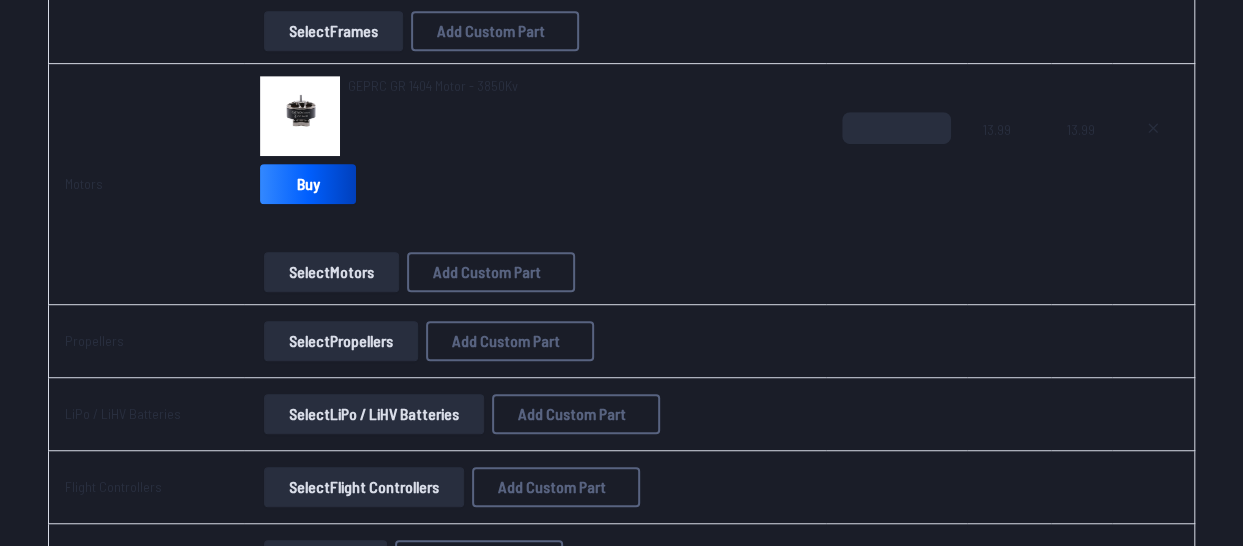 click on "Select  Propellers" at bounding box center [341, 341] 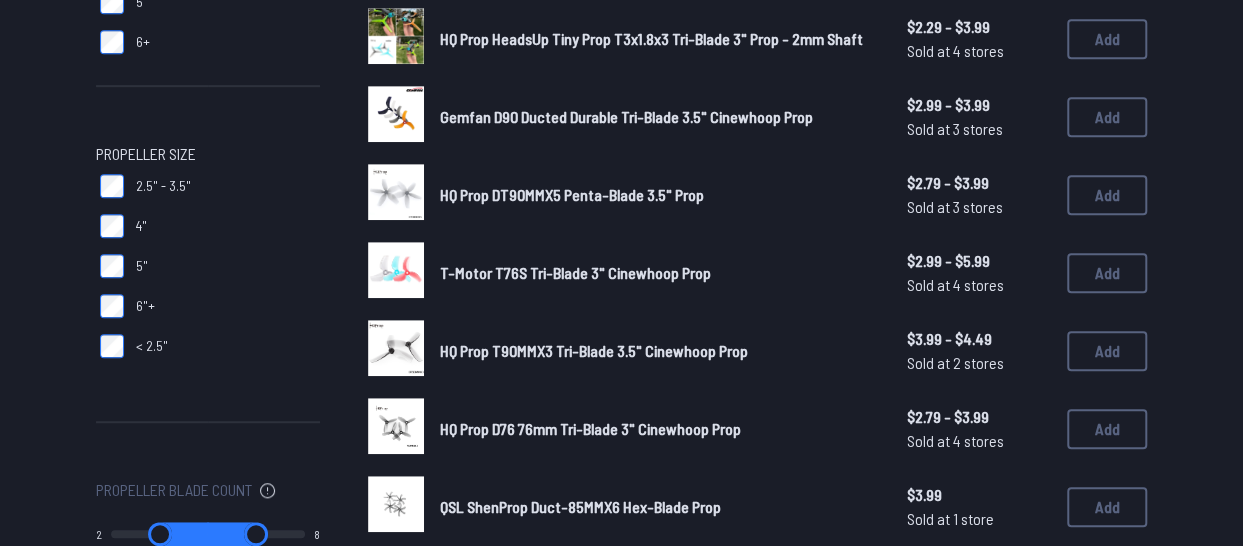 scroll, scrollTop: 0, scrollLeft: 0, axis: both 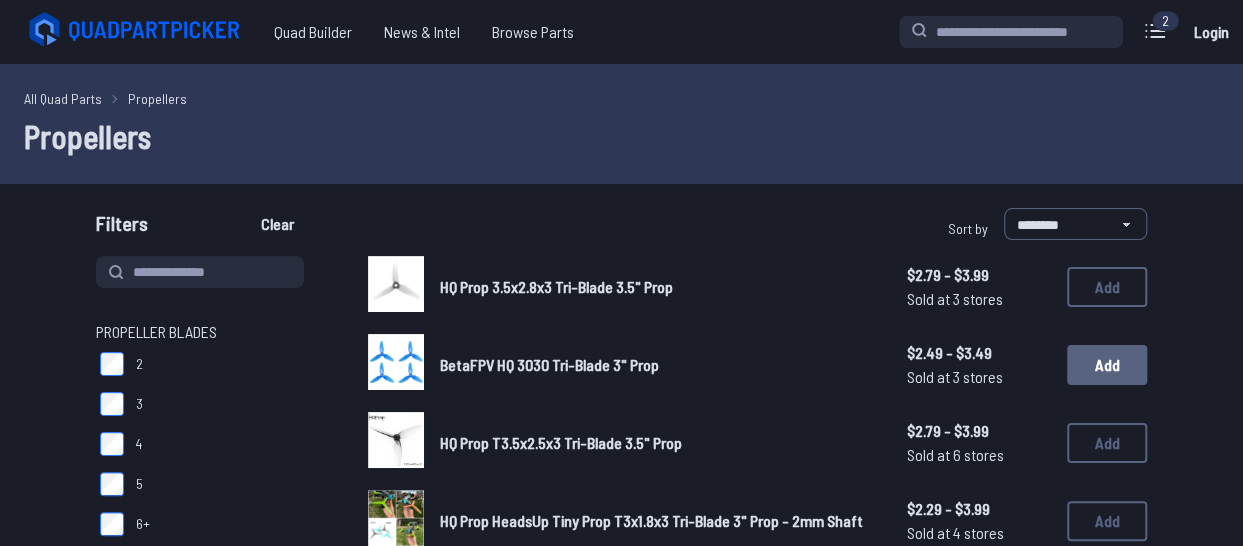 click on "Add" at bounding box center (1107, 365) 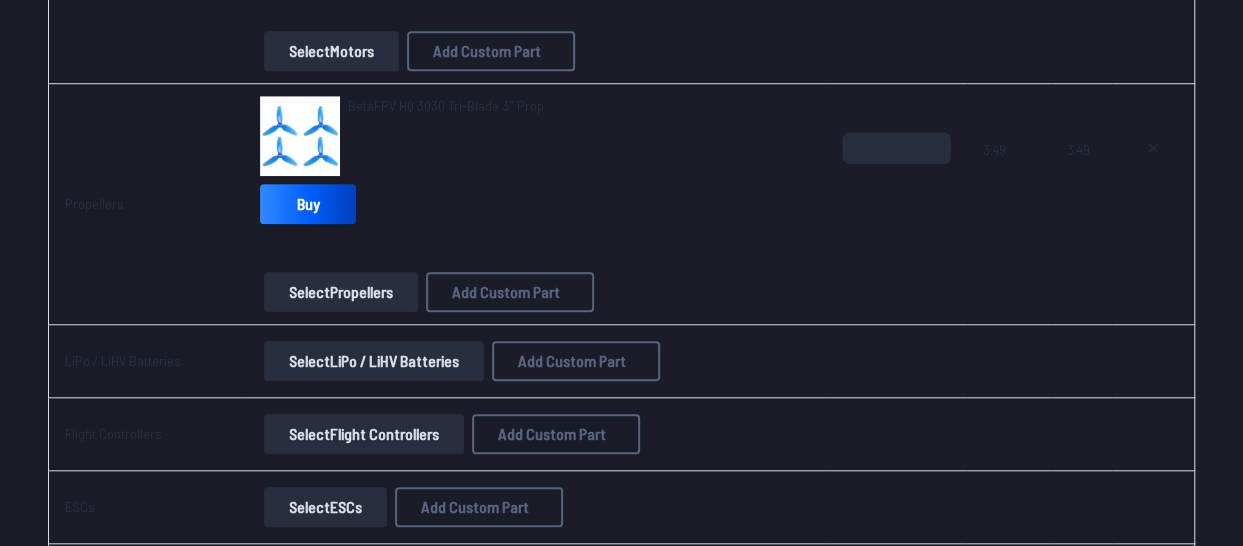 scroll, scrollTop: 707, scrollLeft: 0, axis: vertical 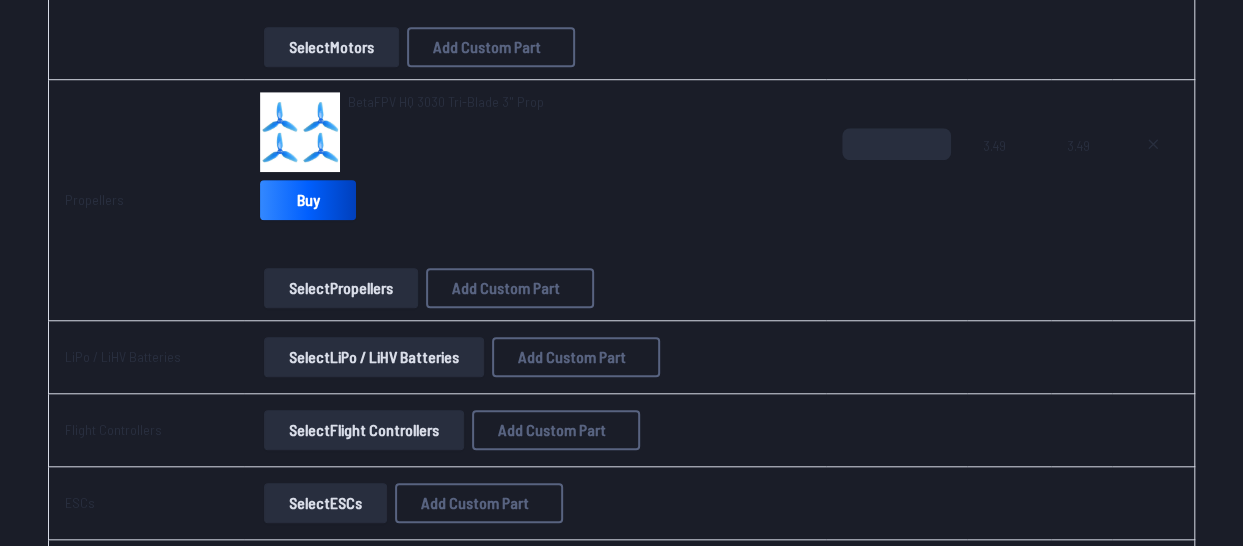 click on "Select  LiPo / LiHV Batteries" at bounding box center (374, 357) 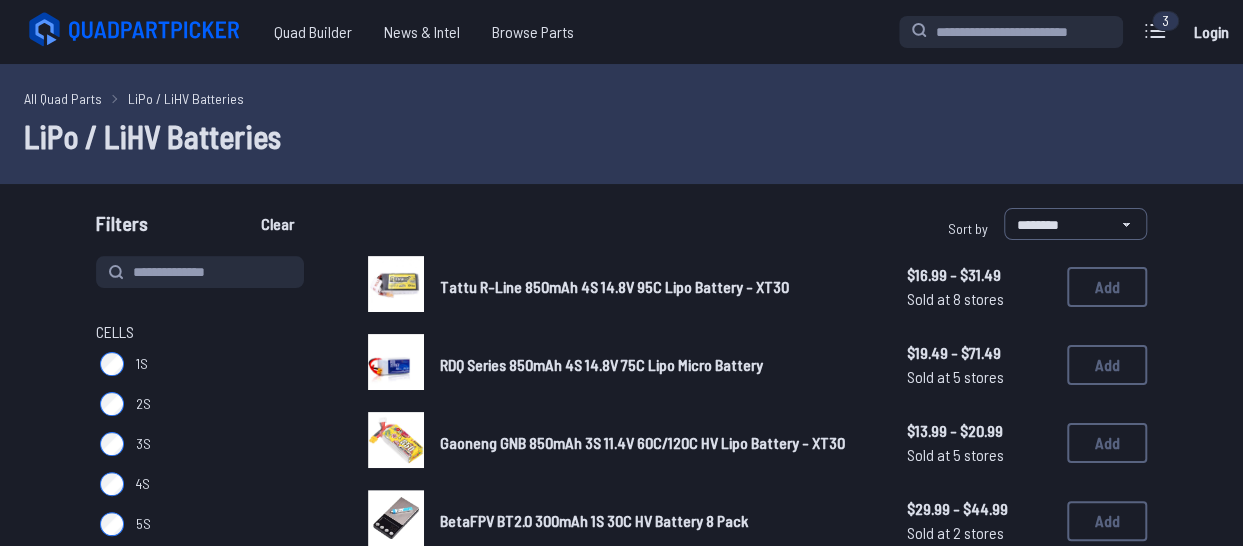 scroll, scrollTop: 24, scrollLeft: 0, axis: vertical 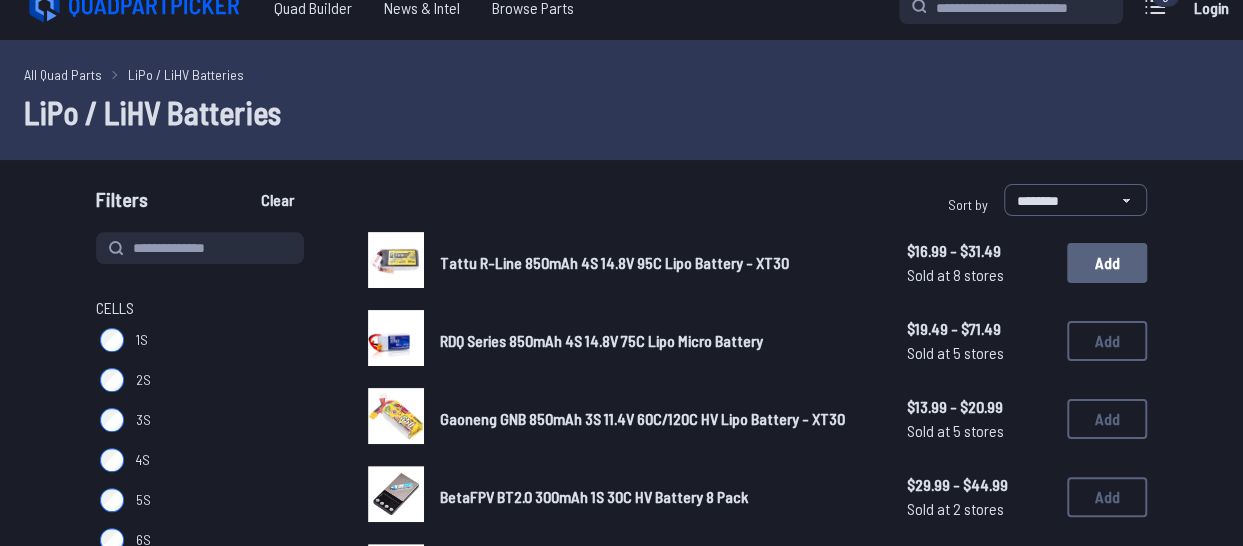 click on "Add" at bounding box center [1107, 263] 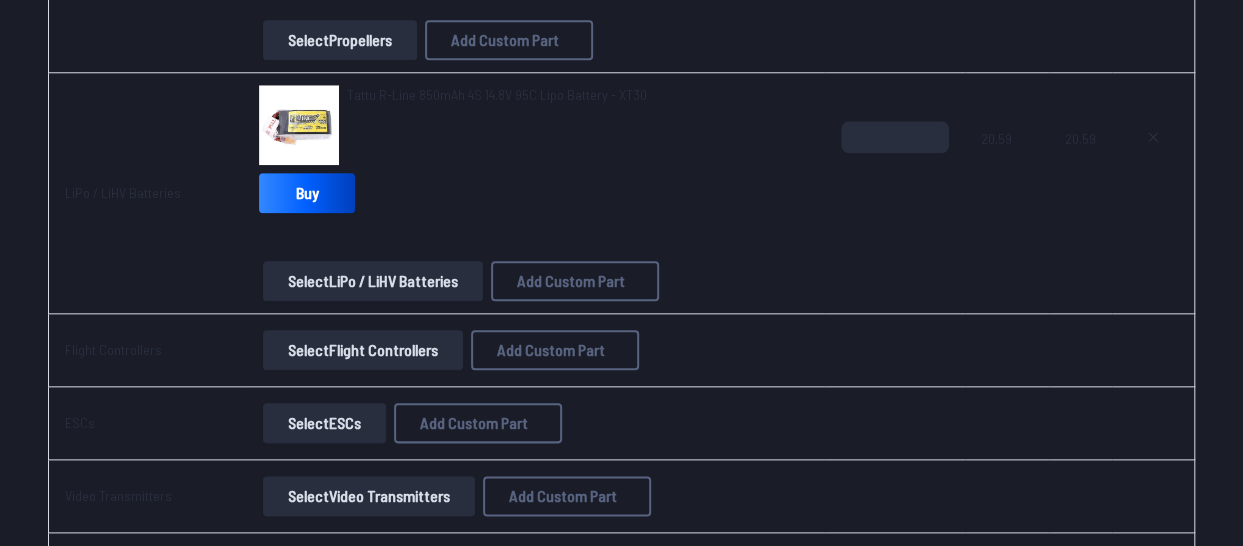 scroll, scrollTop: 960, scrollLeft: 0, axis: vertical 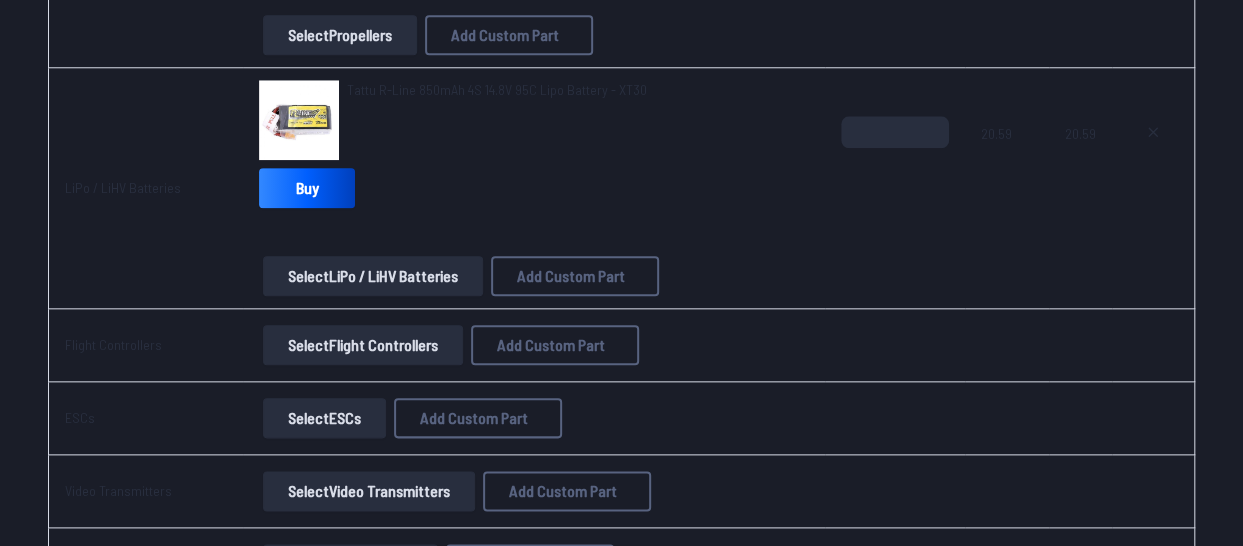 click on "Select  Flight Controllers" at bounding box center [363, 345] 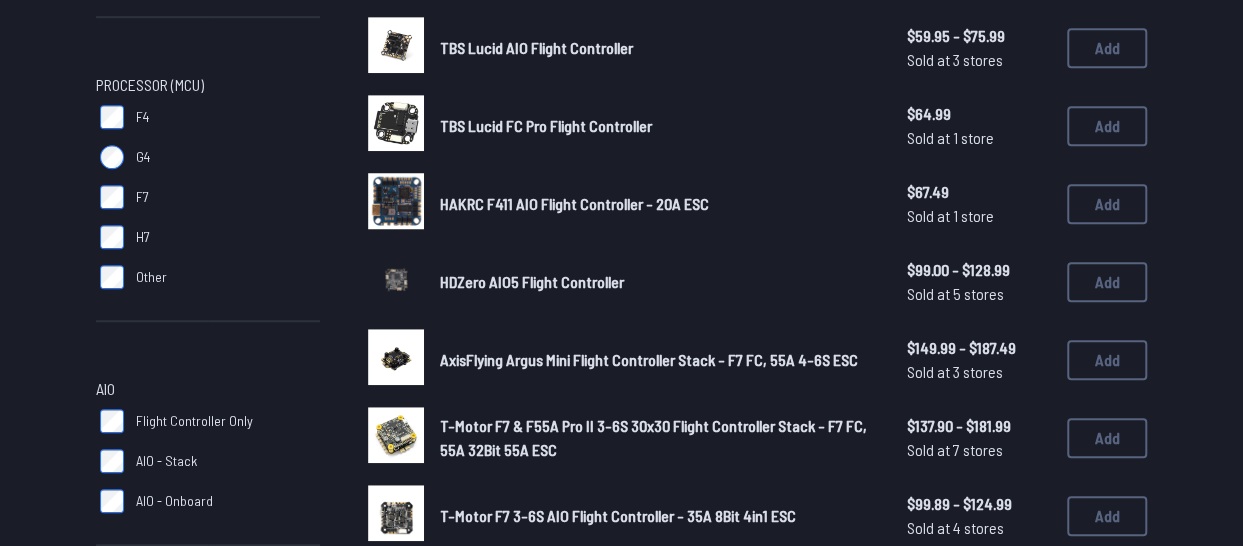 scroll, scrollTop: 550, scrollLeft: 0, axis: vertical 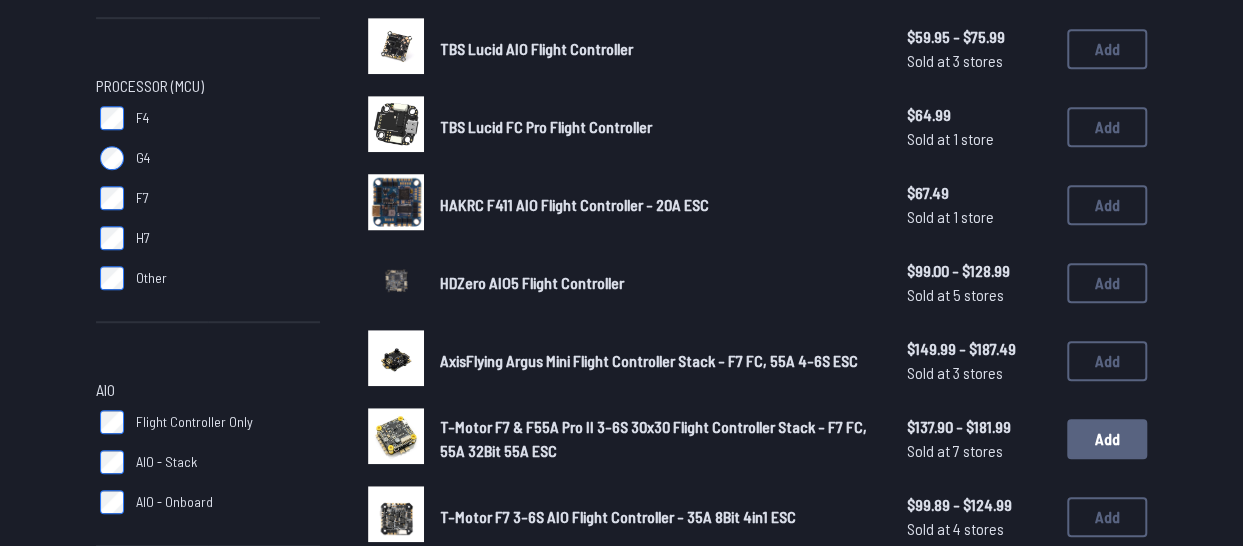 click on "Add" at bounding box center [1107, 439] 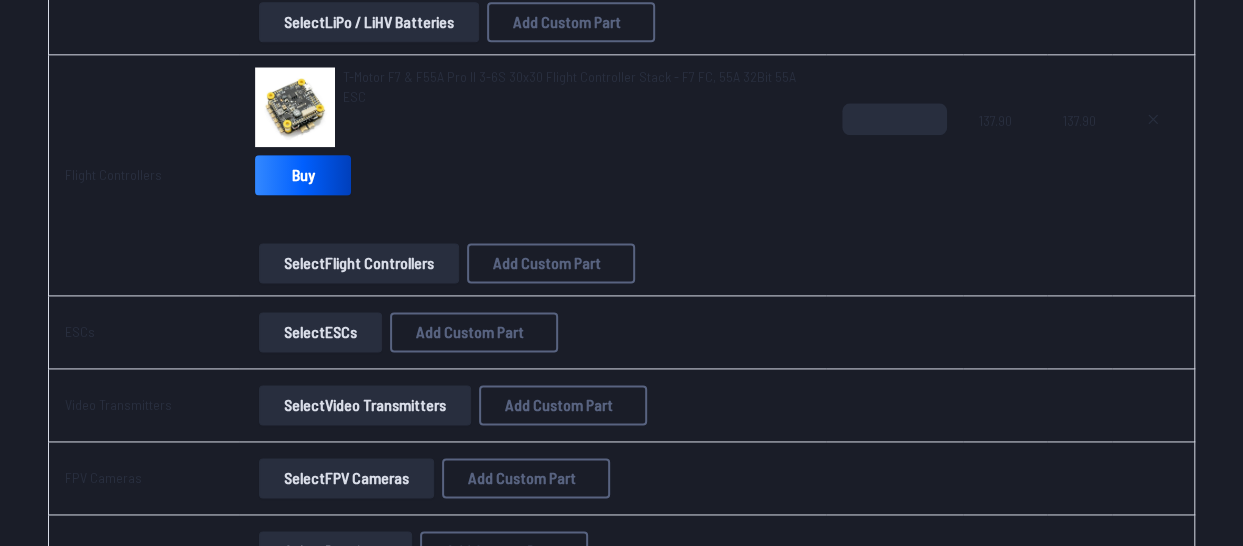 scroll, scrollTop: 1215, scrollLeft: 0, axis: vertical 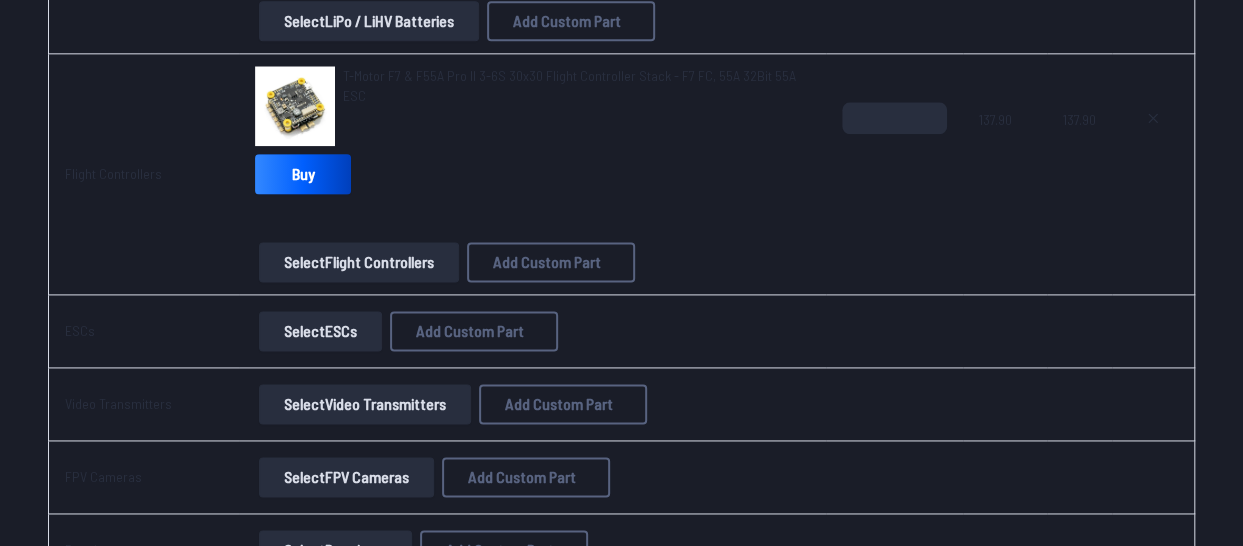click on "Select  ESCs" at bounding box center [320, 331] 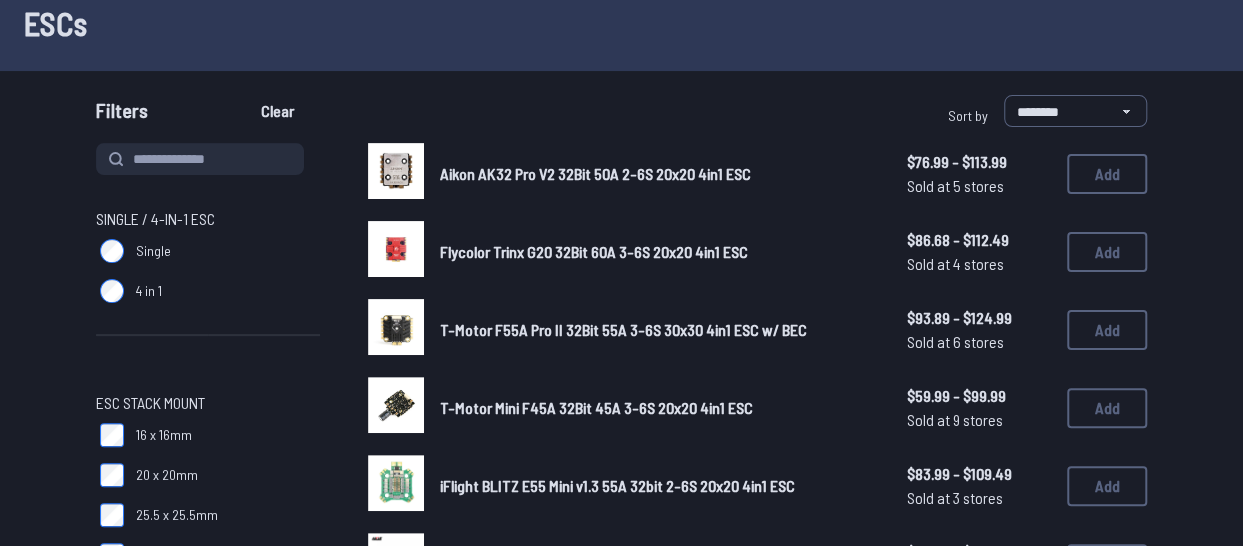 scroll, scrollTop: 116, scrollLeft: 0, axis: vertical 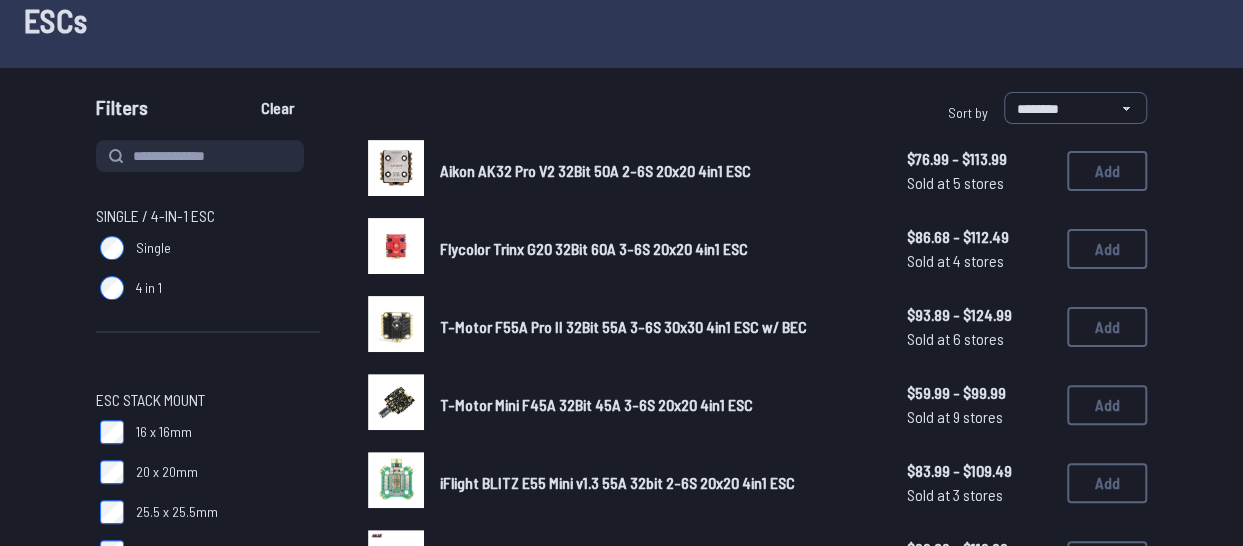 click on "T-Motor Mini F45A 32Bit 45A 3-6S 20x20 4in1 ESC" at bounding box center [596, 404] 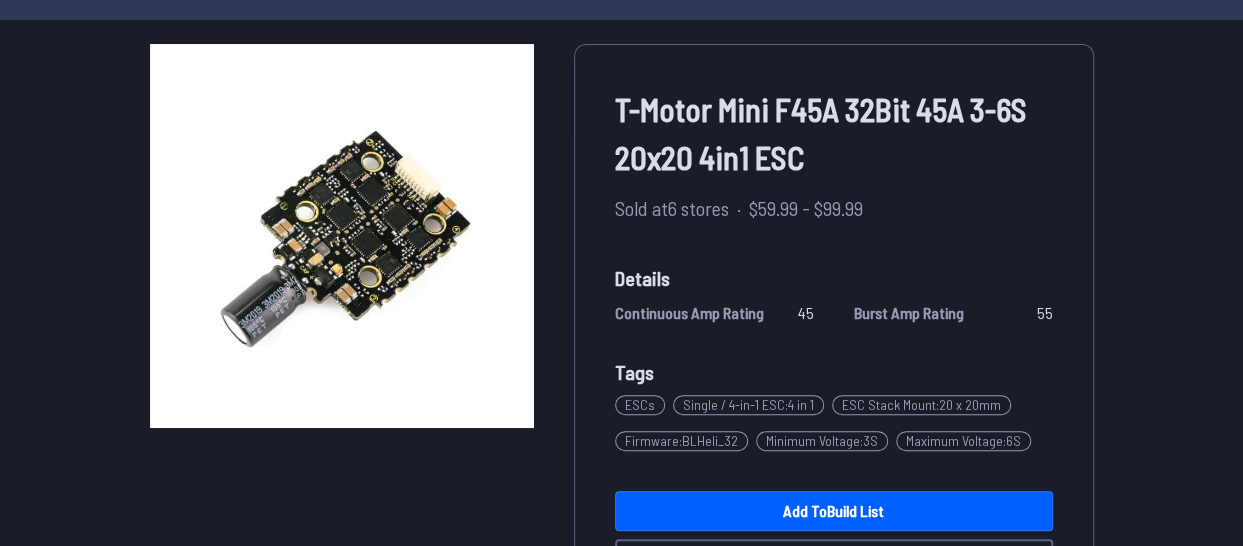 scroll, scrollTop: 52, scrollLeft: 0, axis: vertical 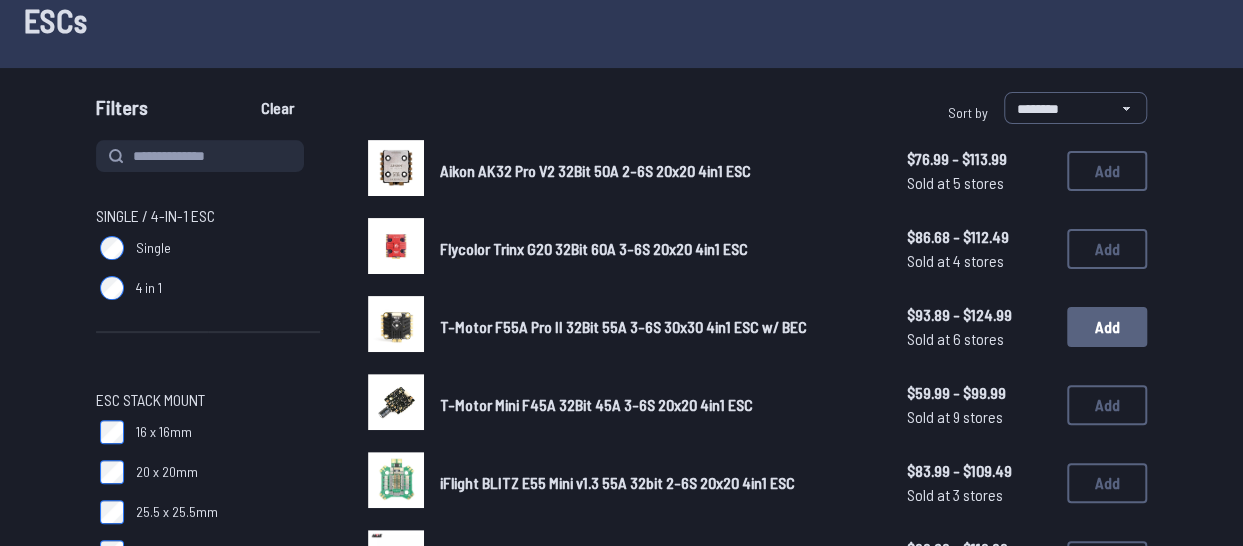 click on "Add" at bounding box center [1107, 327] 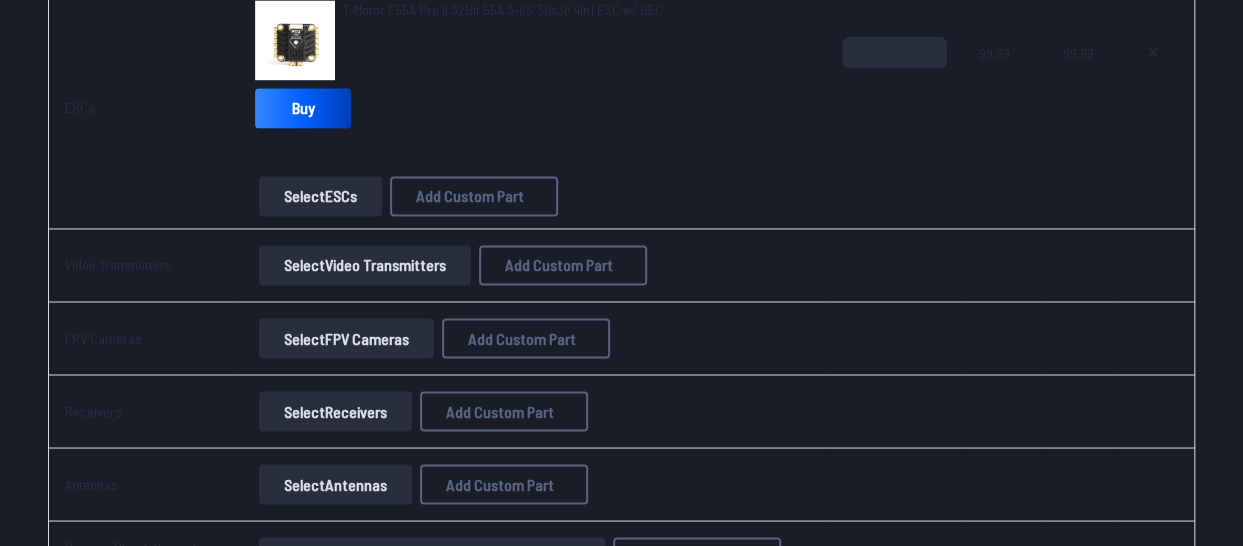 scroll, scrollTop: 1530, scrollLeft: 0, axis: vertical 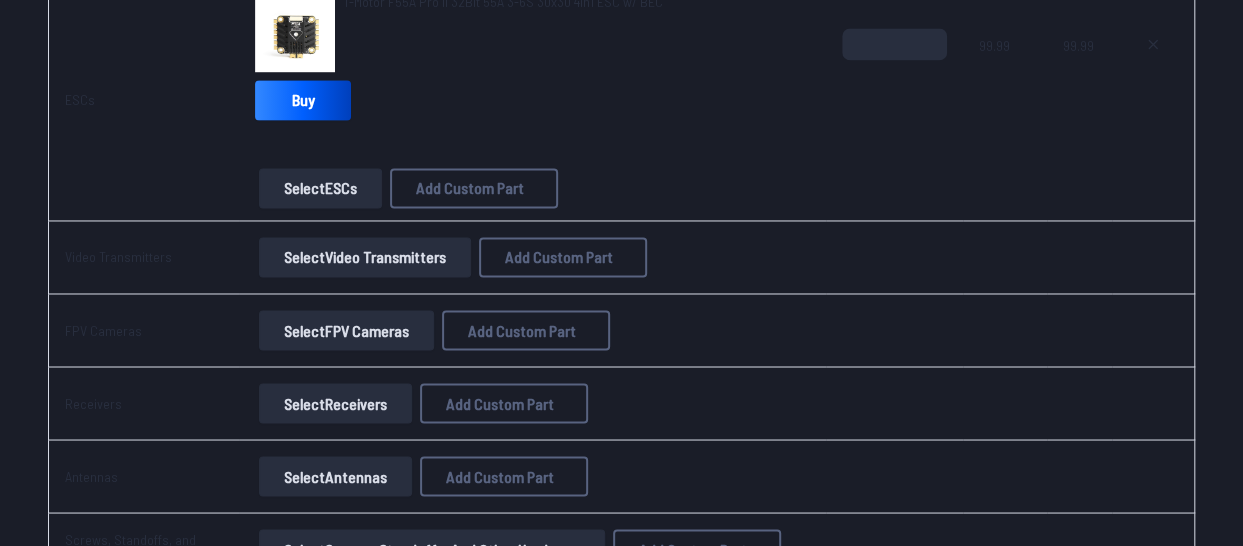 click on "Select  Video Transmitters" at bounding box center [365, 257] 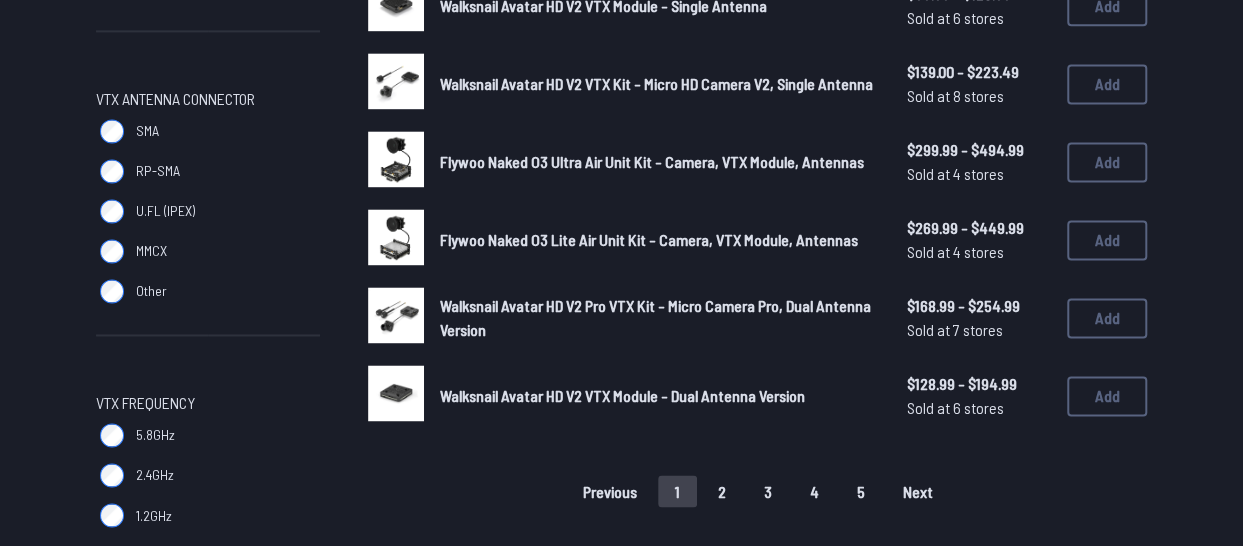 scroll, scrollTop: 1370, scrollLeft: 0, axis: vertical 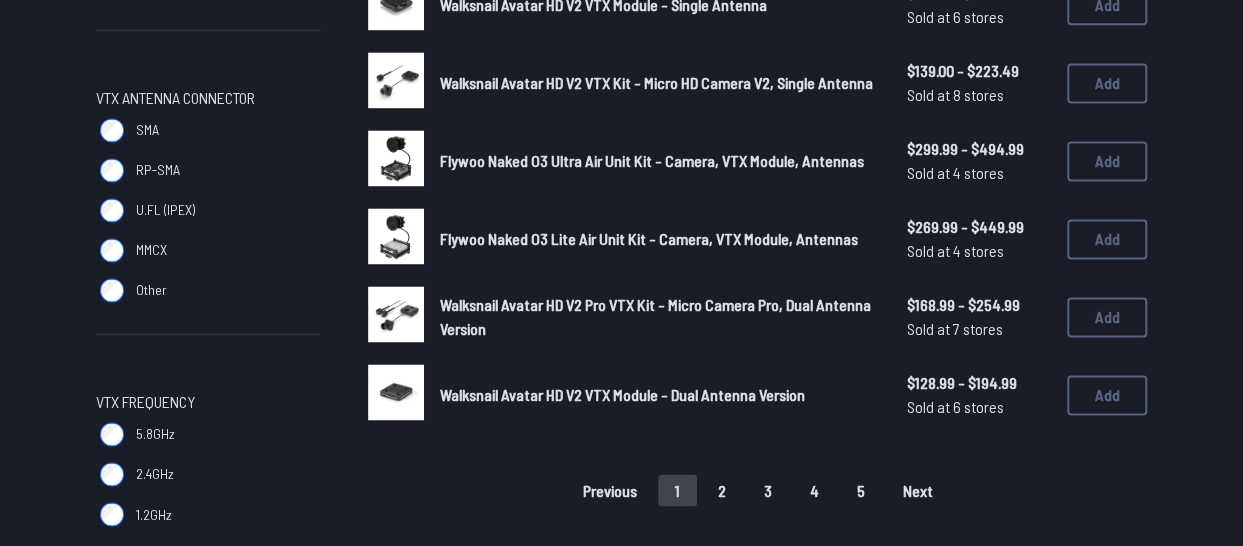 click on "2" at bounding box center (722, 490) 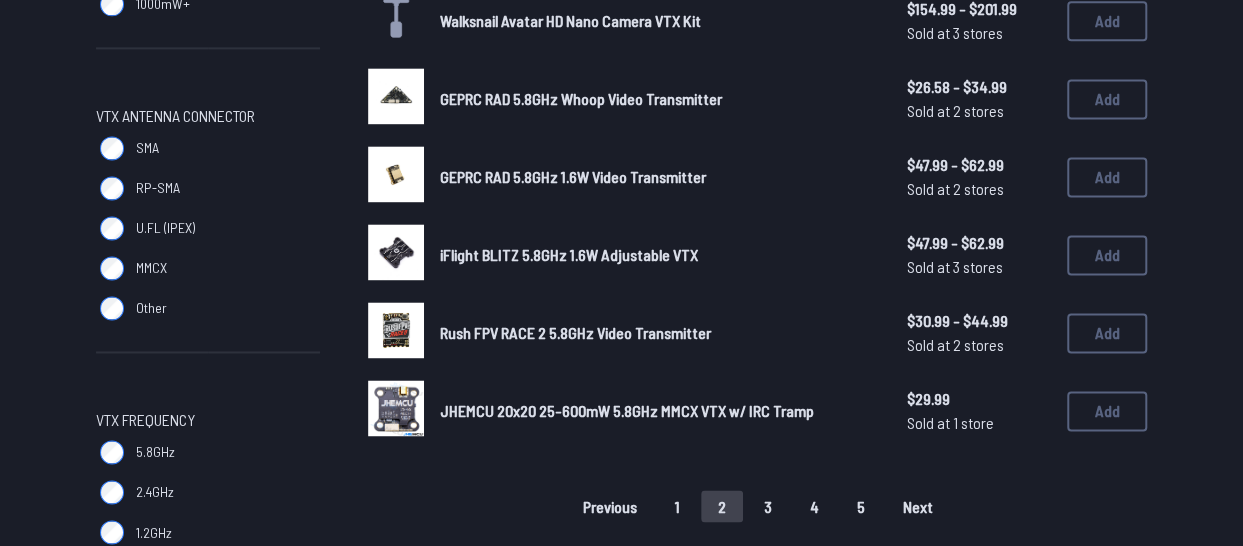 scroll, scrollTop: 1359, scrollLeft: 0, axis: vertical 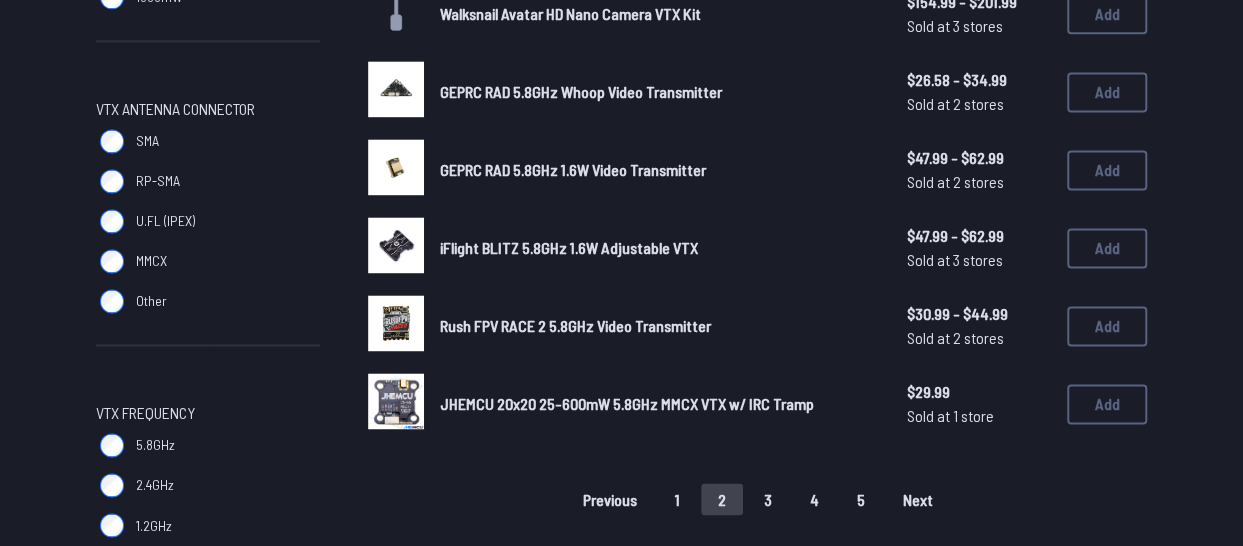 click on "3" at bounding box center [768, 499] 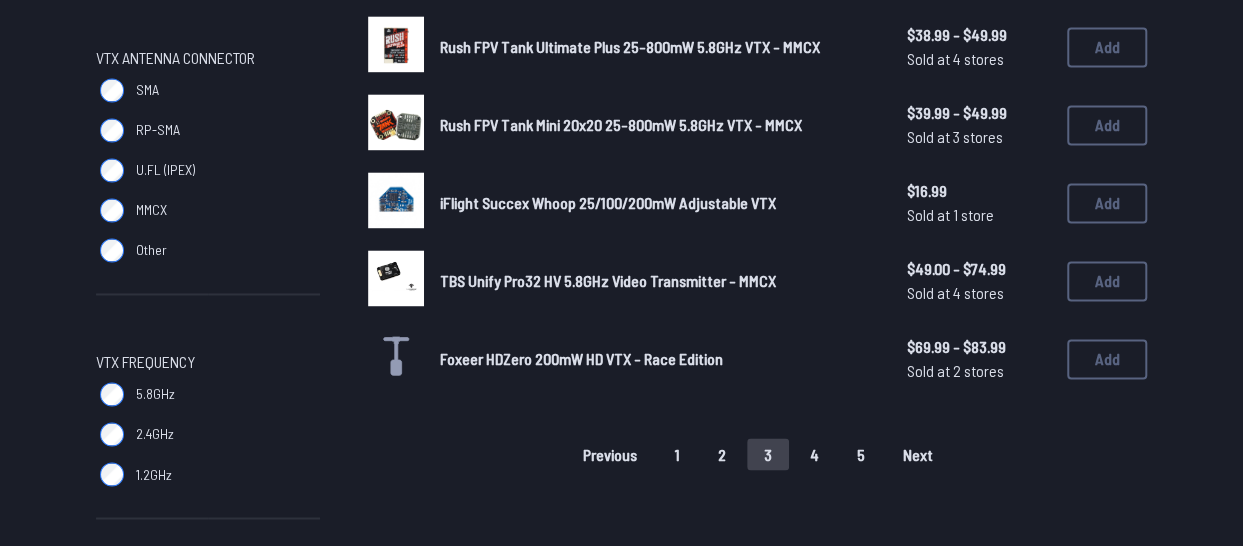 scroll, scrollTop: 1411, scrollLeft: 0, axis: vertical 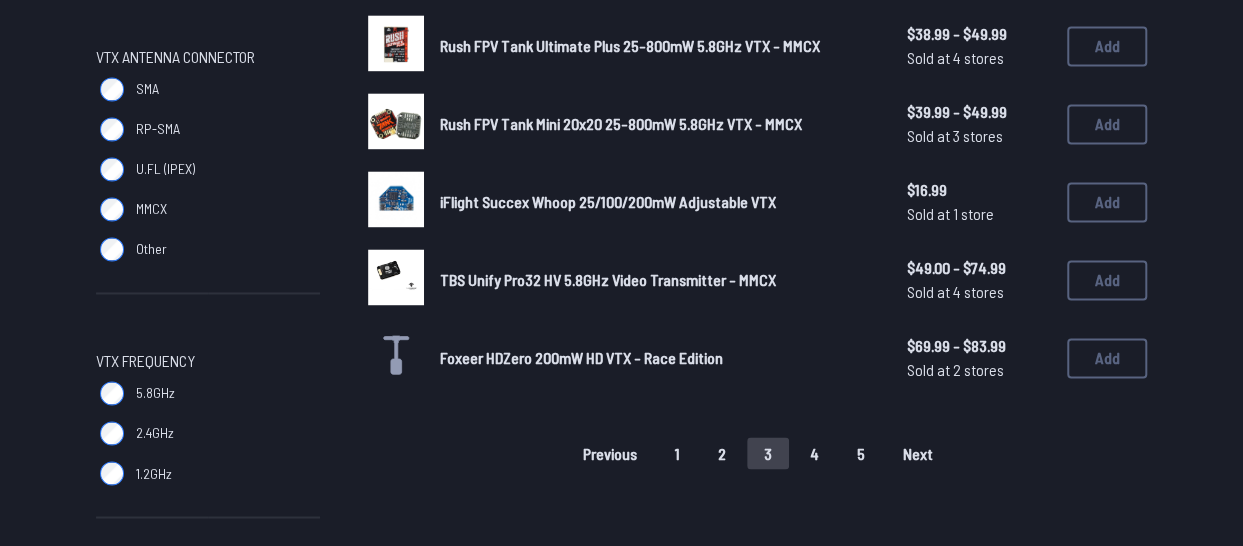 click on "4" at bounding box center (814, 453) 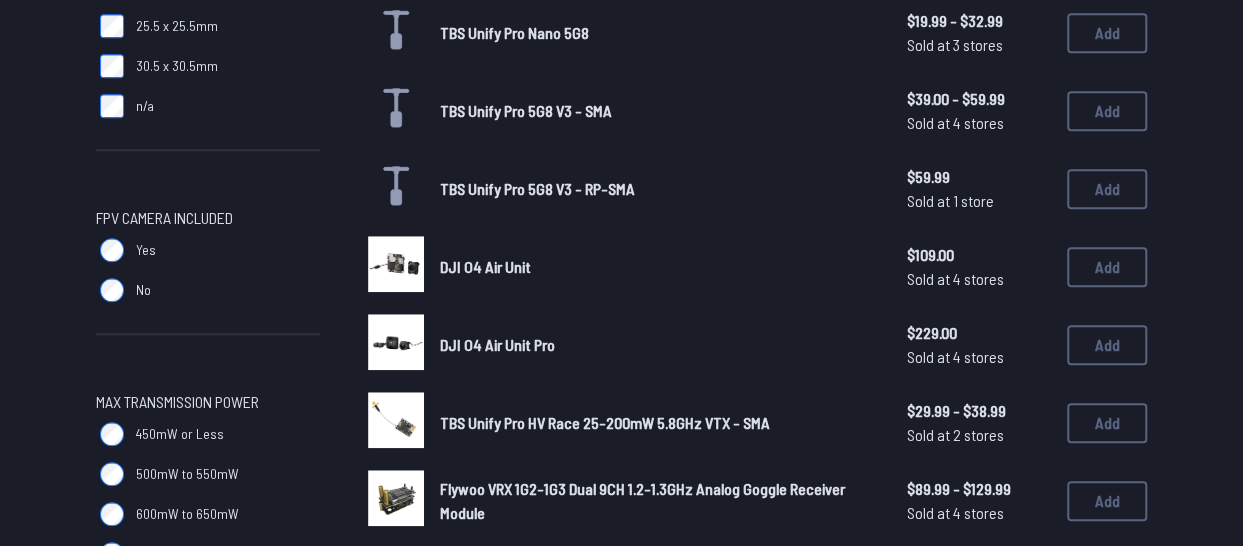 scroll, scrollTop: 723, scrollLeft: 0, axis: vertical 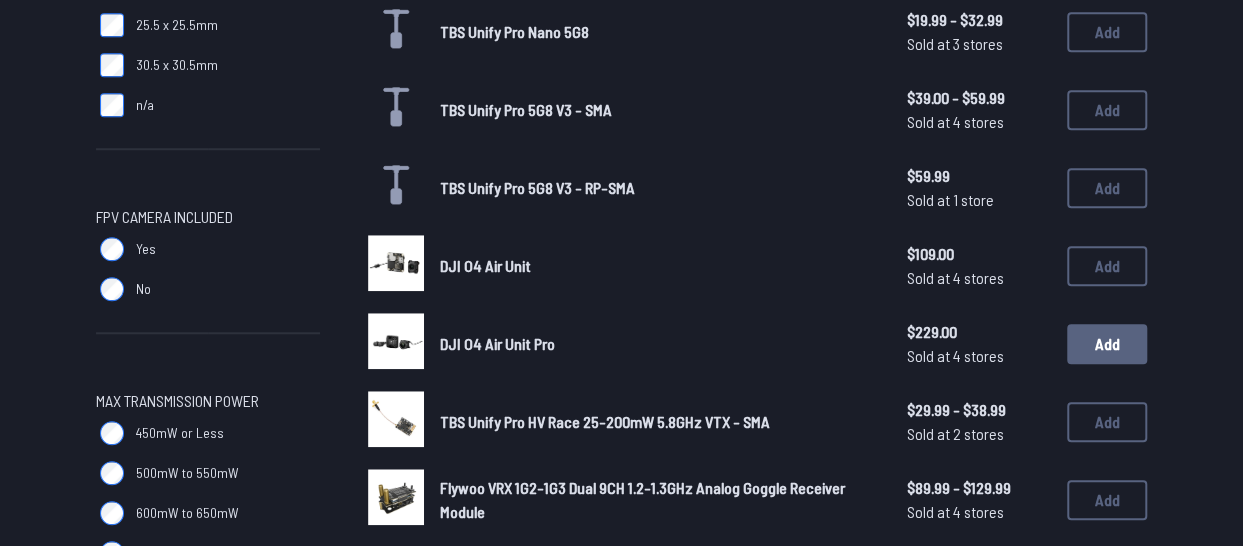 click on "Add" at bounding box center (1107, 344) 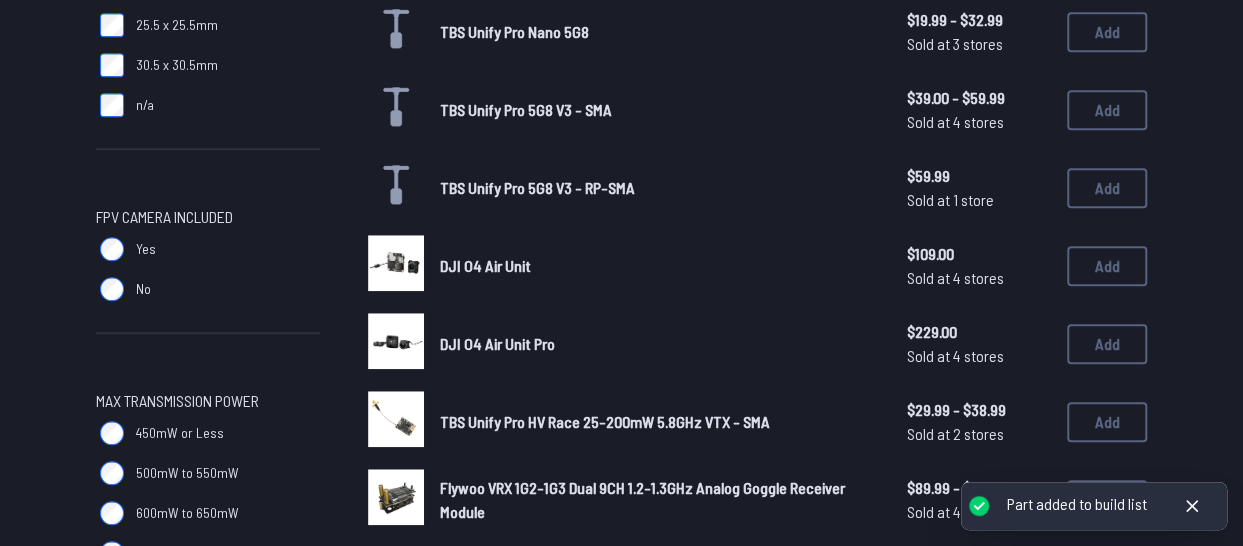 scroll, scrollTop: 0, scrollLeft: 0, axis: both 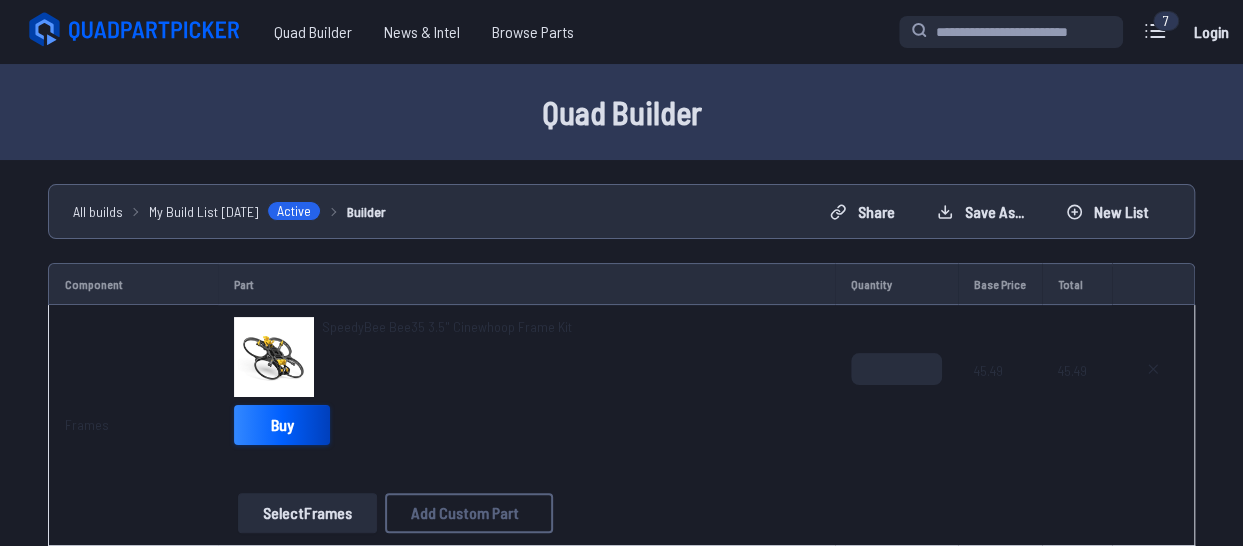 click on "Buy" at bounding box center [282, 425] 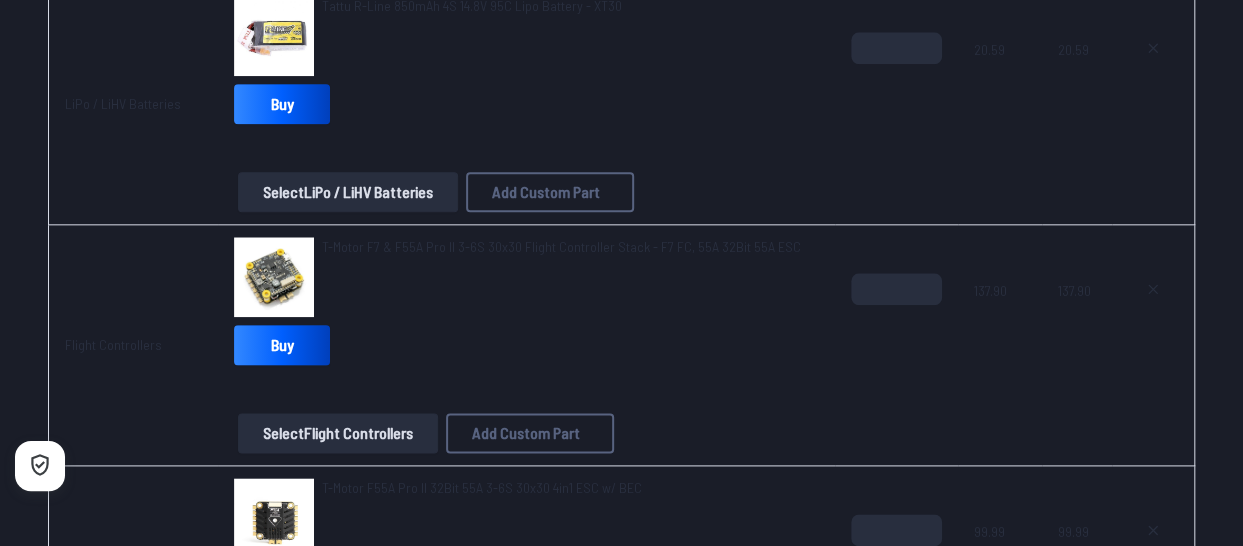 scroll, scrollTop: 1045, scrollLeft: 0, axis: vertical 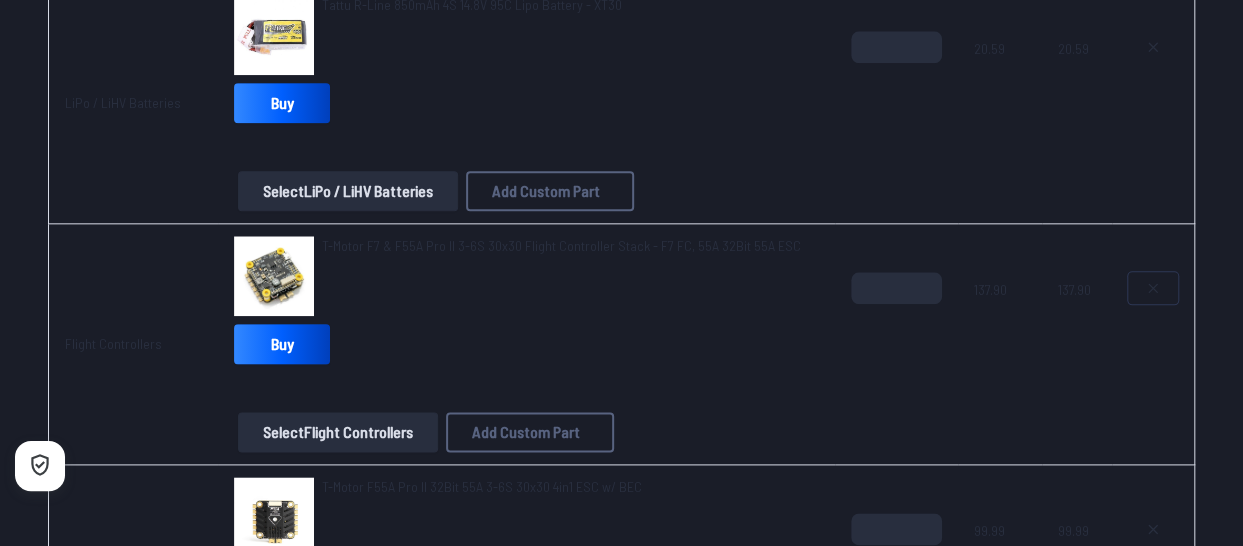 click 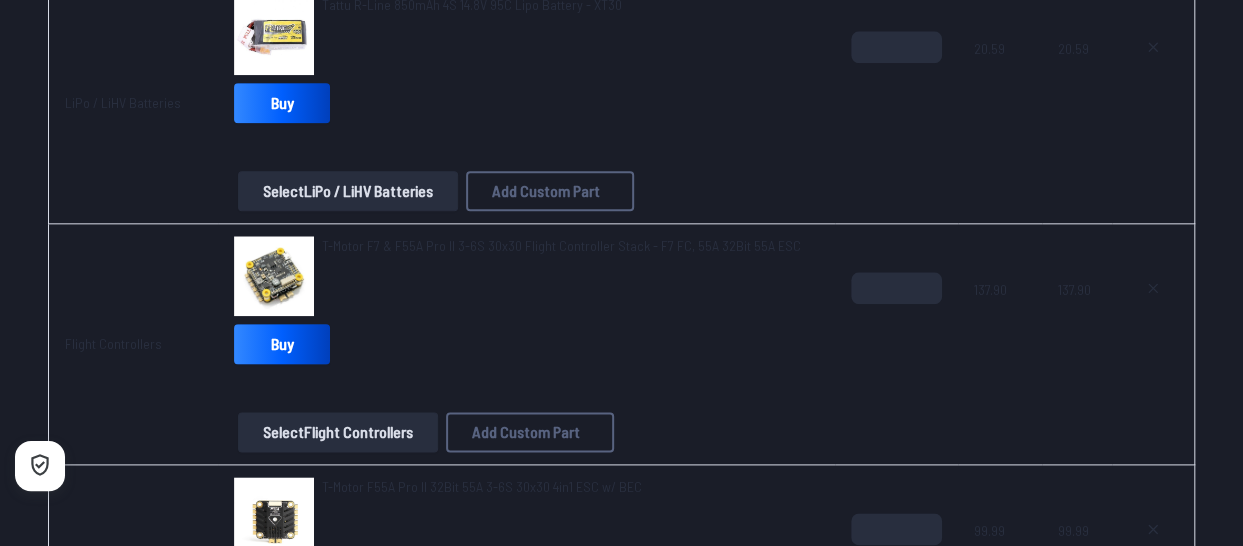 type on "**********" 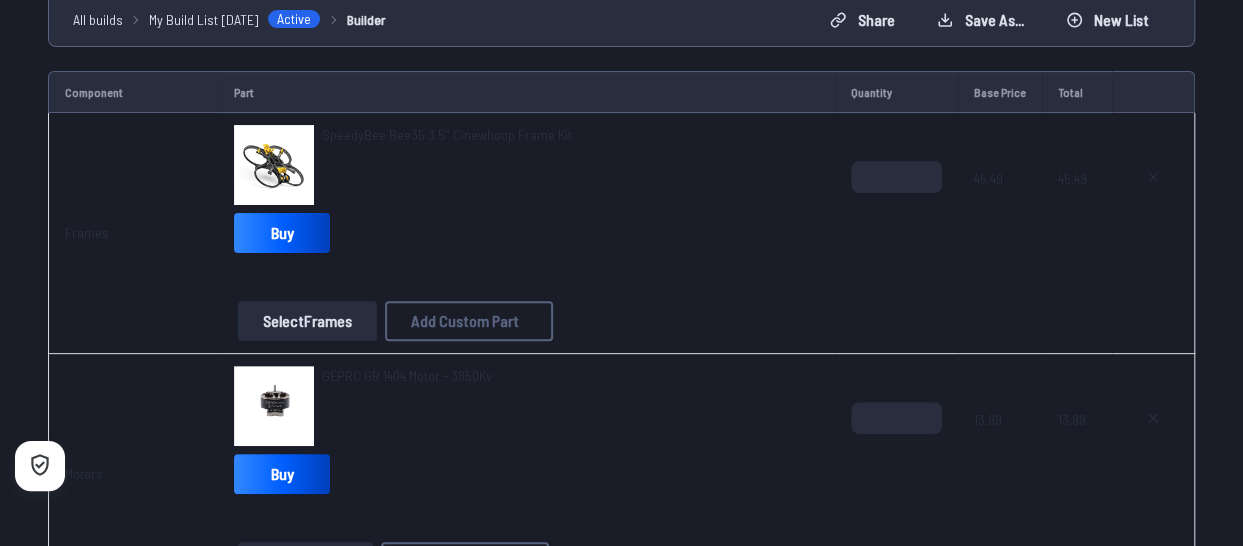 scroll, scrollTop: 0, scrollLeft: 0, axis: both 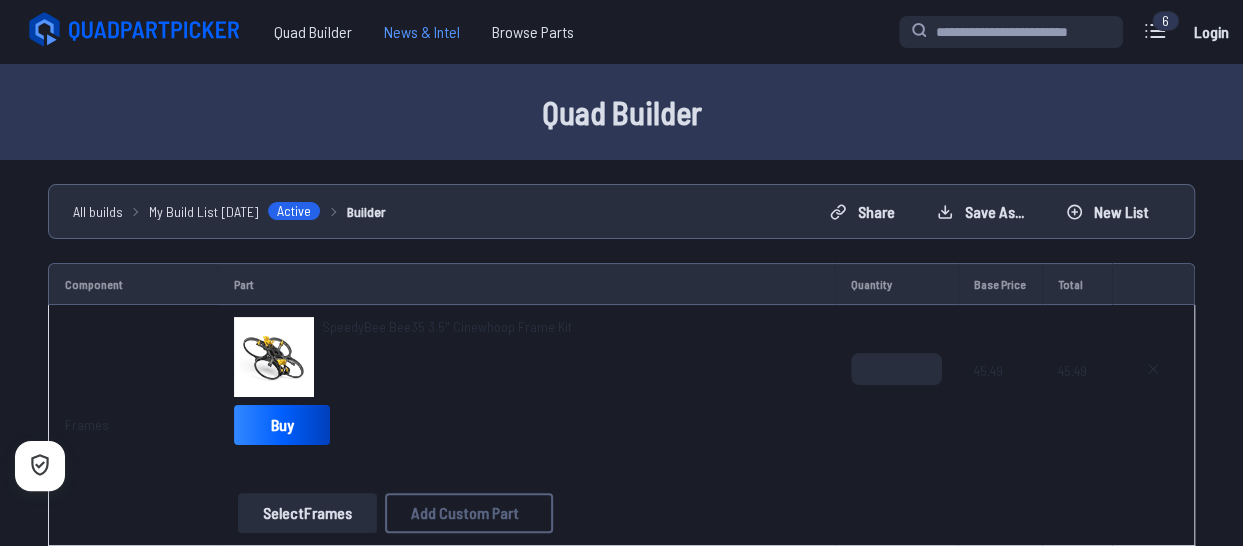 click on "News & Intel" at bounding box center (422, 32) 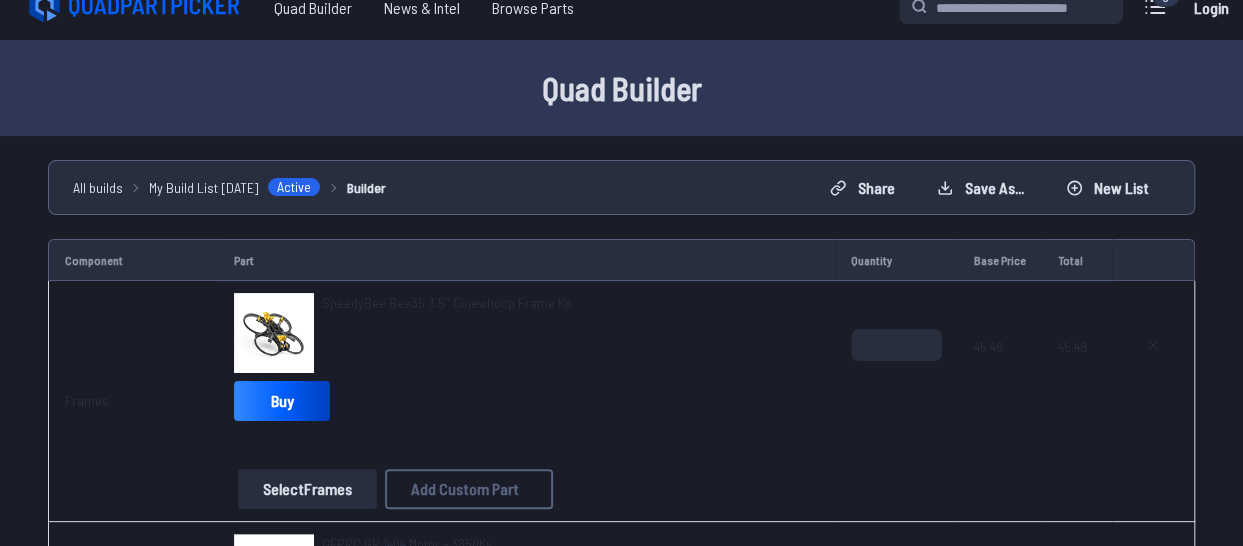 scroll, scrollTop: 707, scrollLeft: 0, axis: vertical 